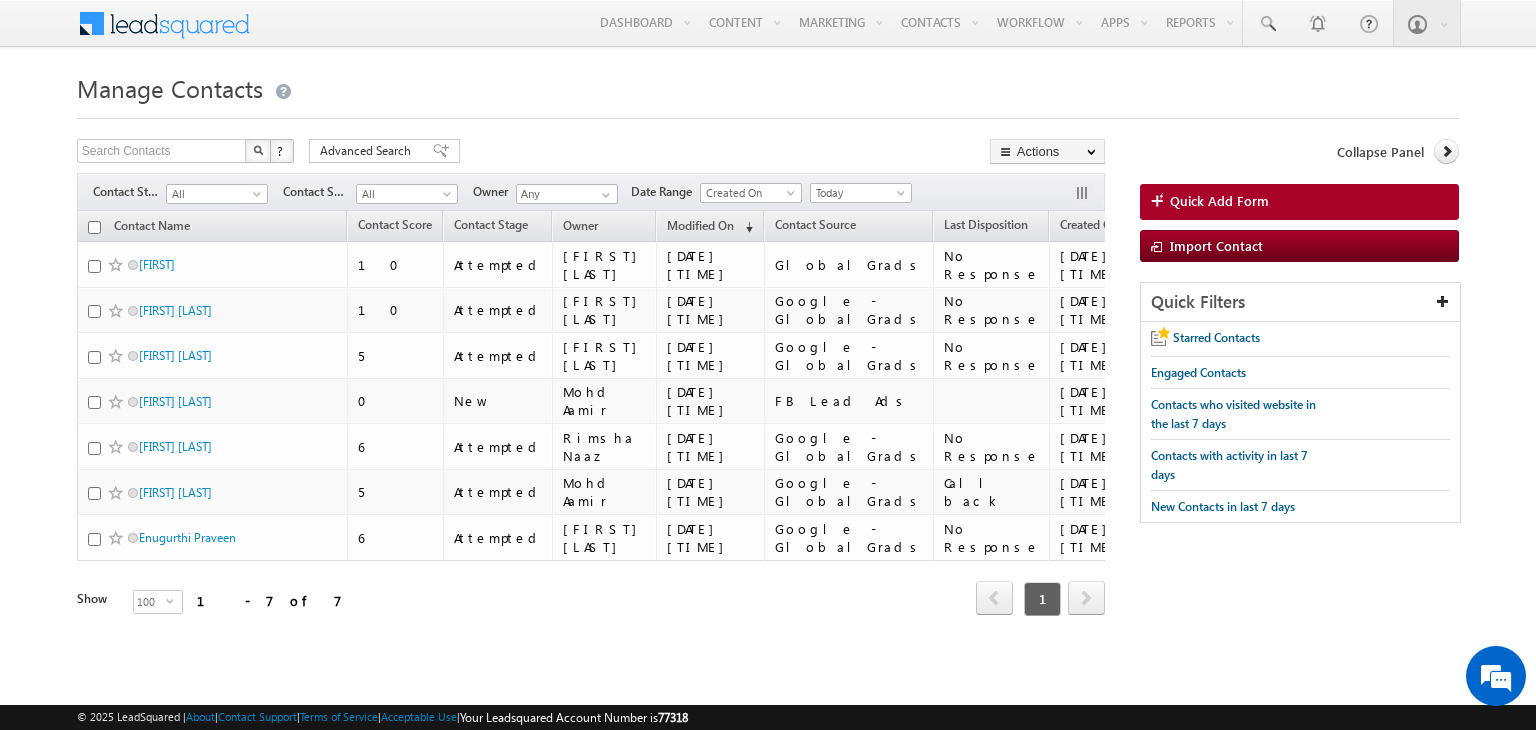 scroll, scrollTop: 0, scrollLeft: 0, axis: both 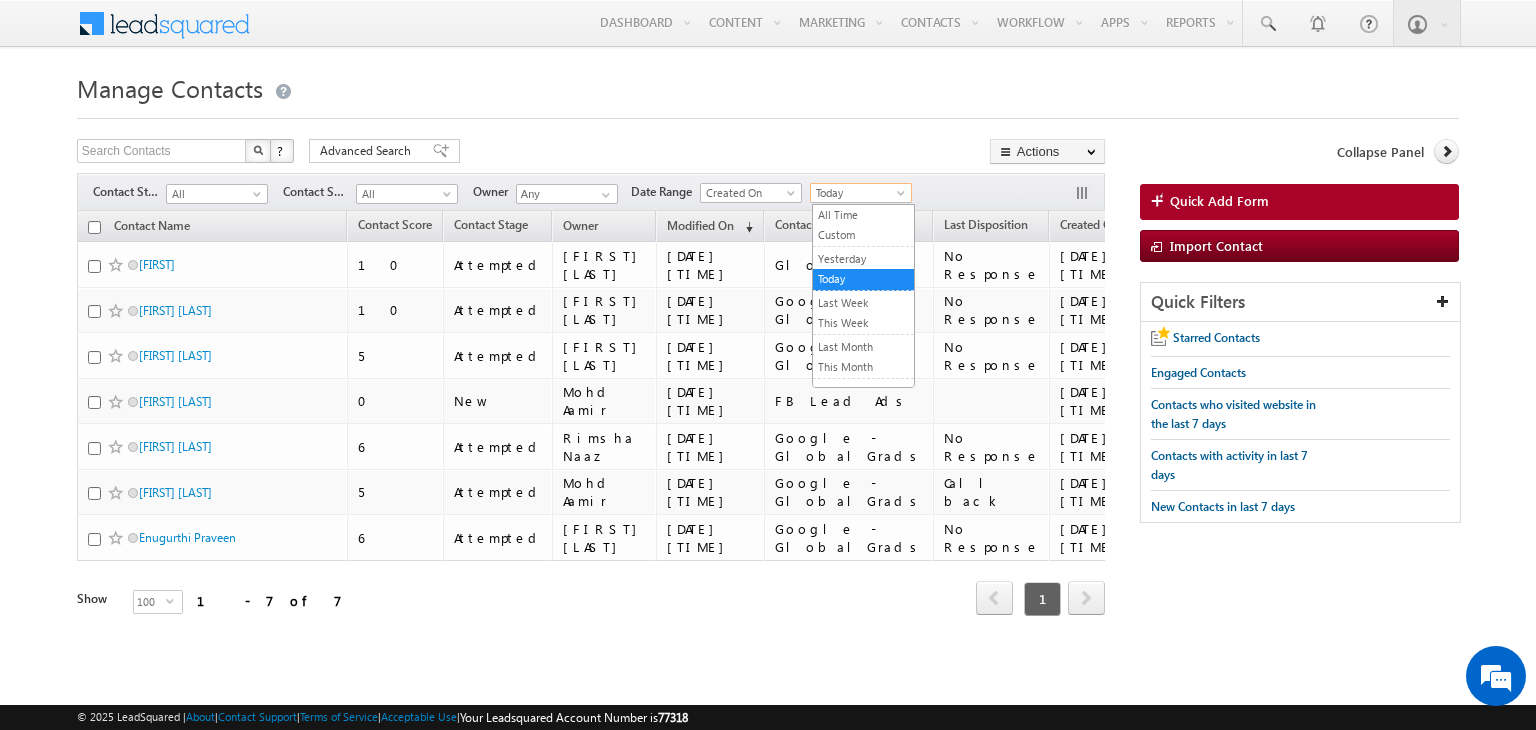 click on "Today" at bounding box center (858, 193) 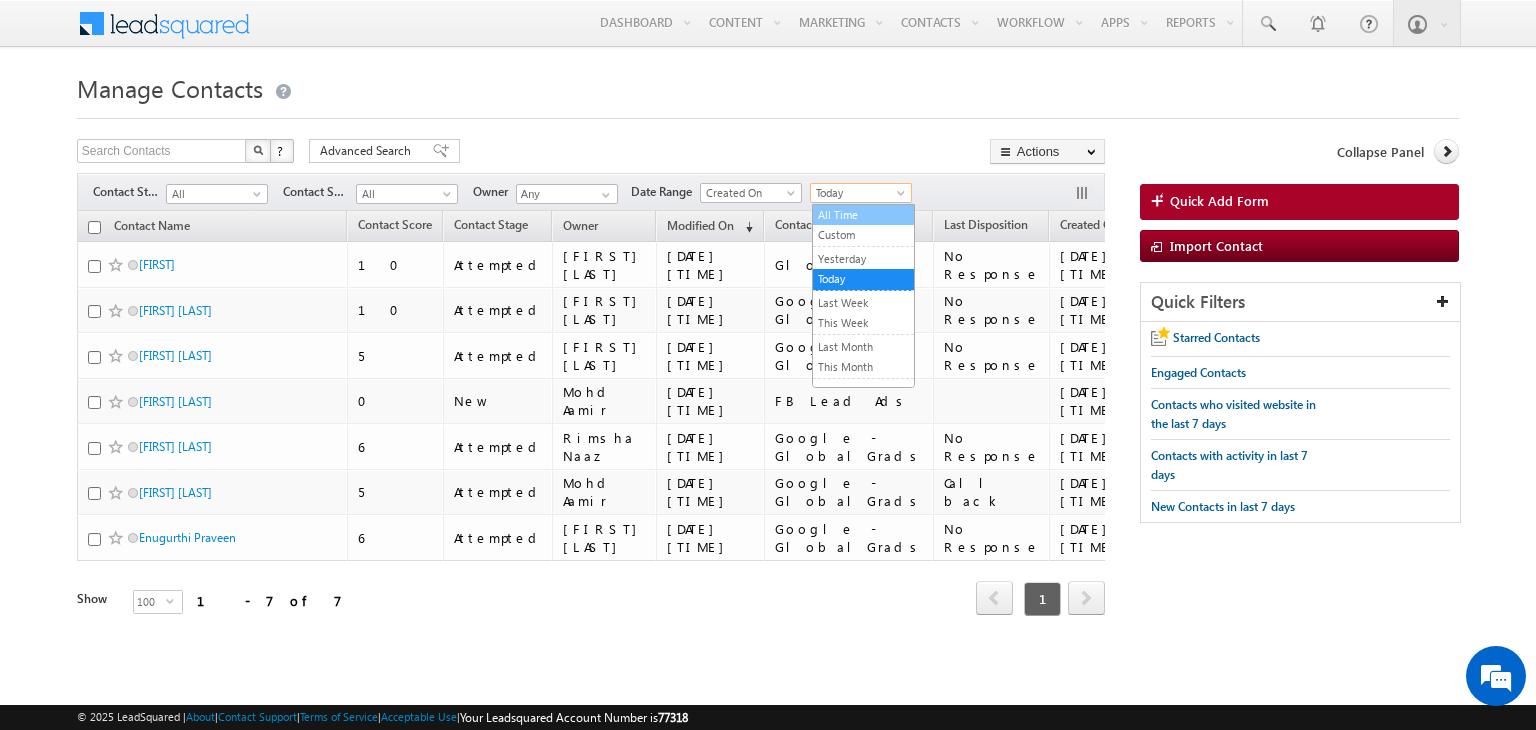 click on "All Time" at bounding box center [863, 215] 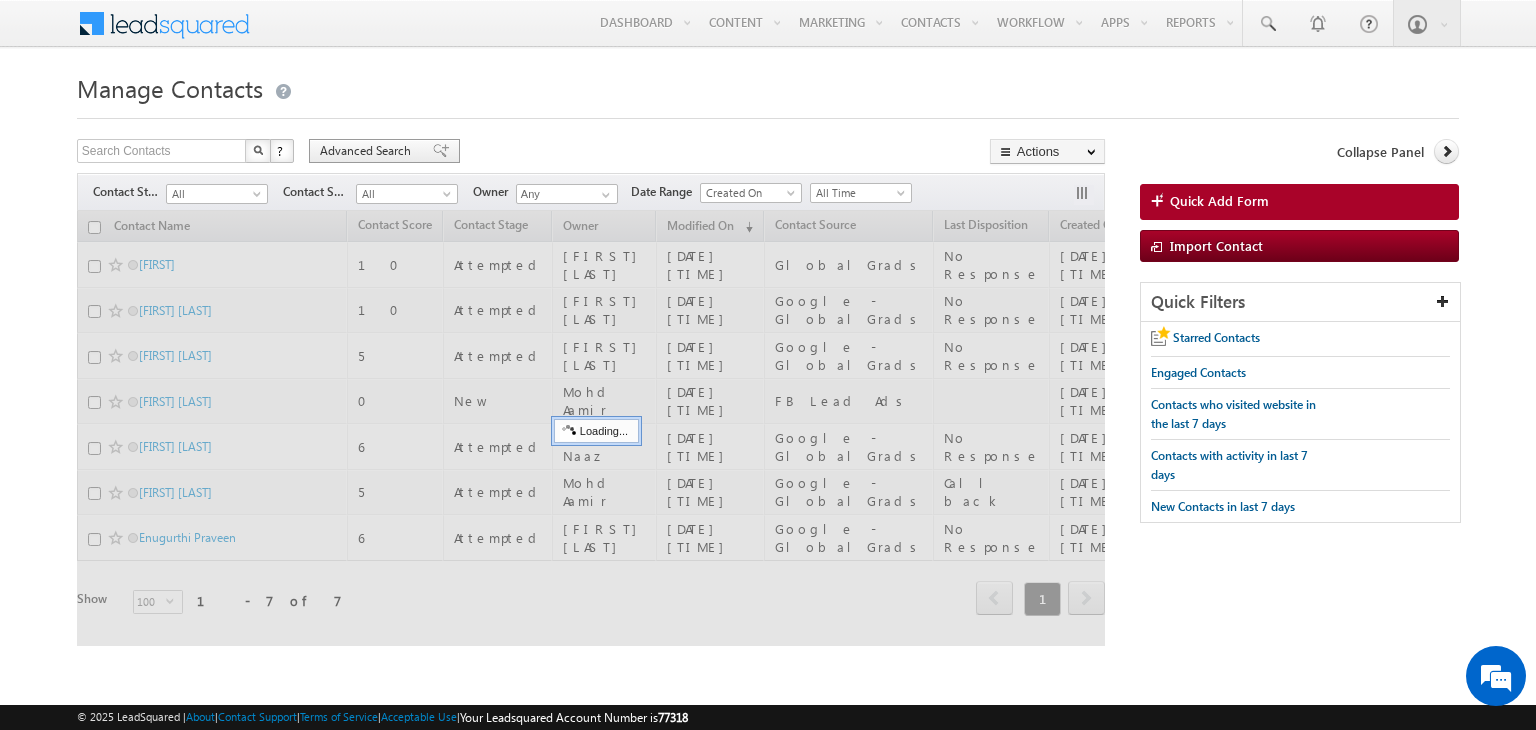 click on "Advanced Search" at bounding box center (368, 151) 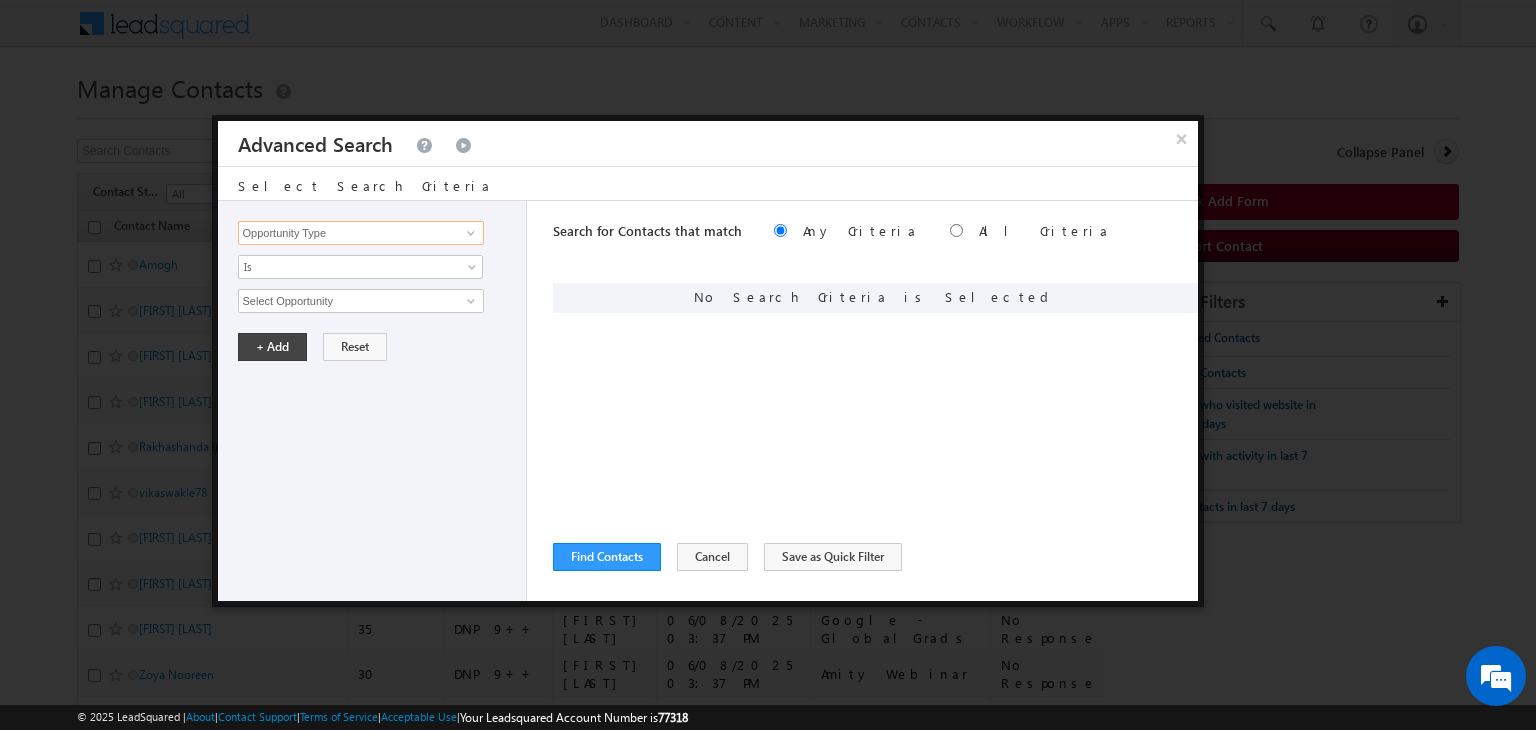 click on "Opportunity Type" at bounding box center [361, 233] 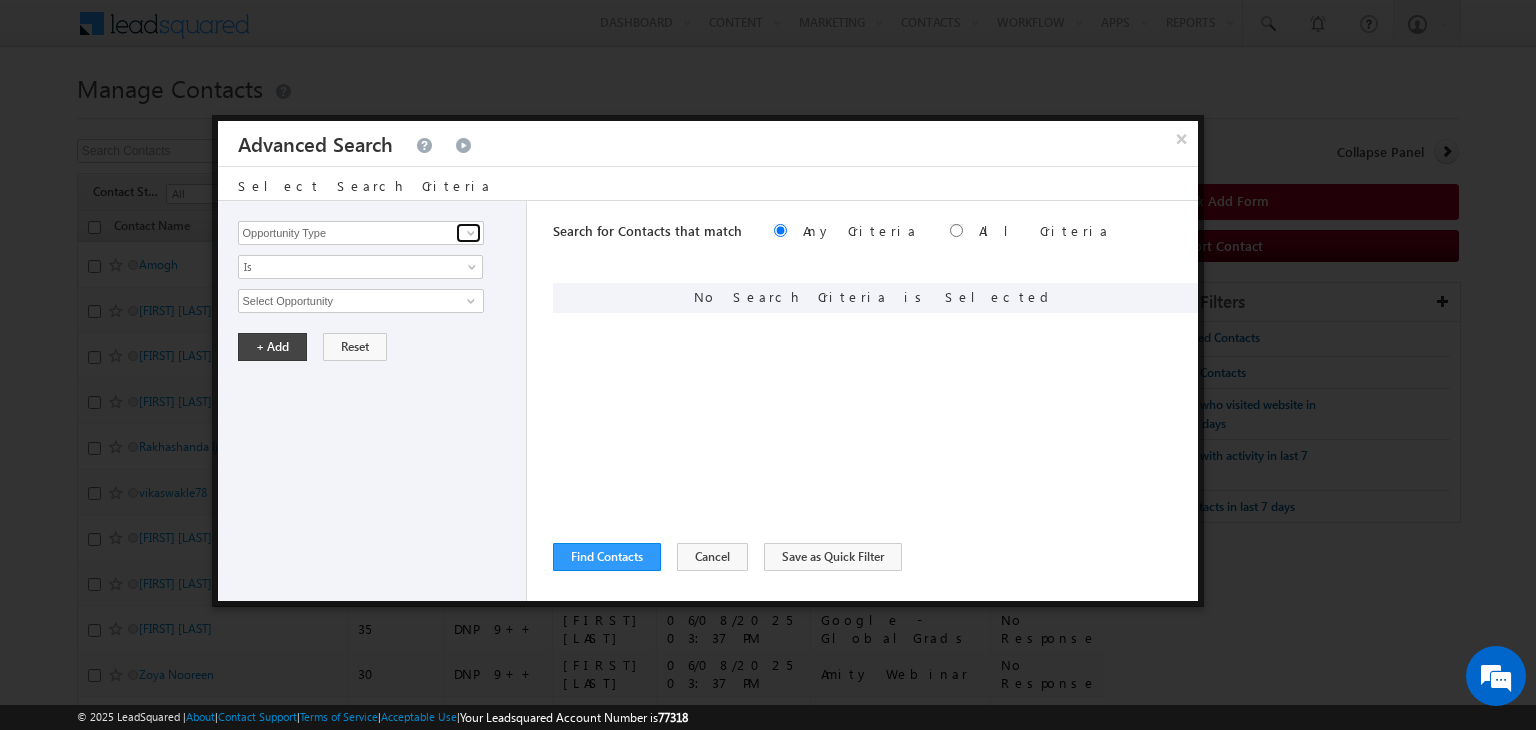 click at bounding box center (471, 233) 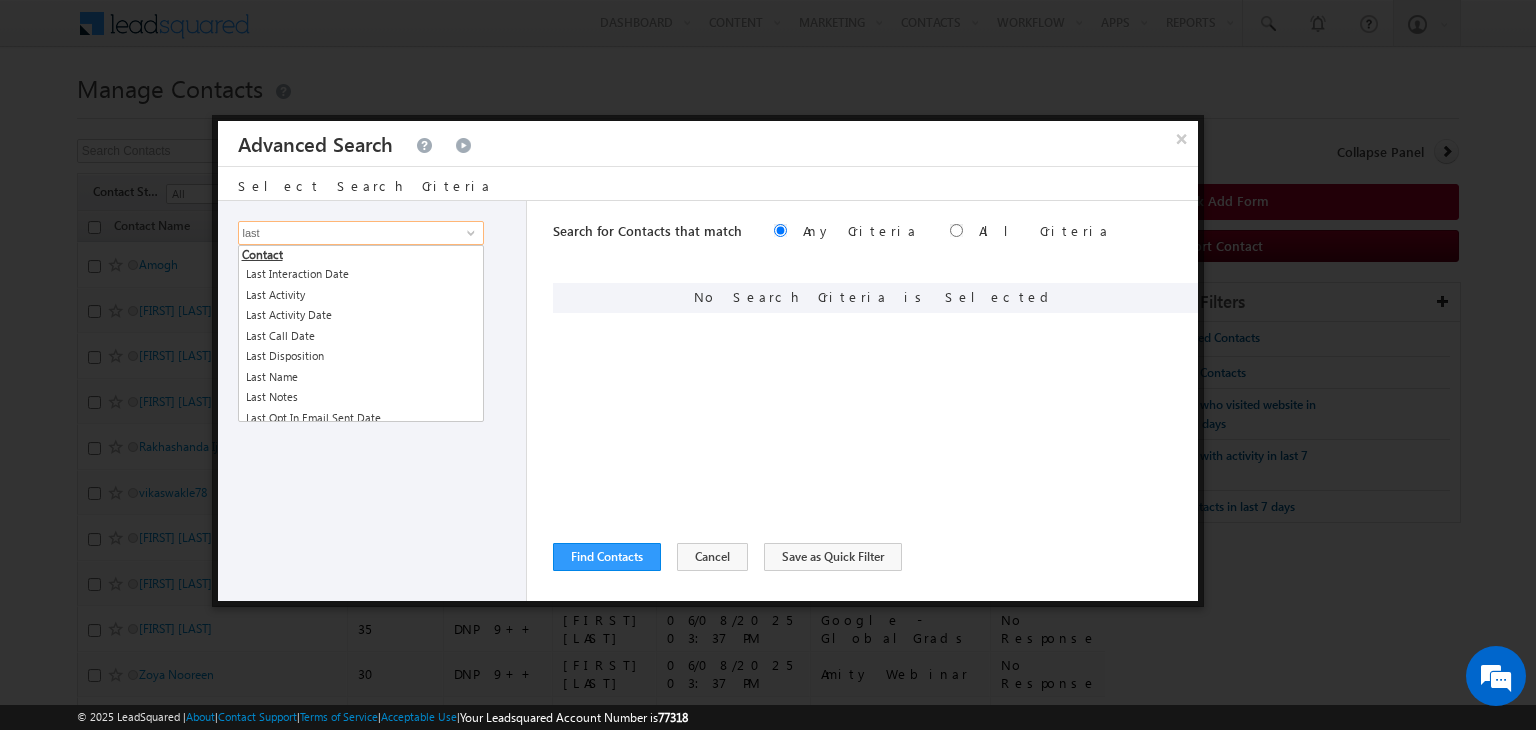 type on "last" 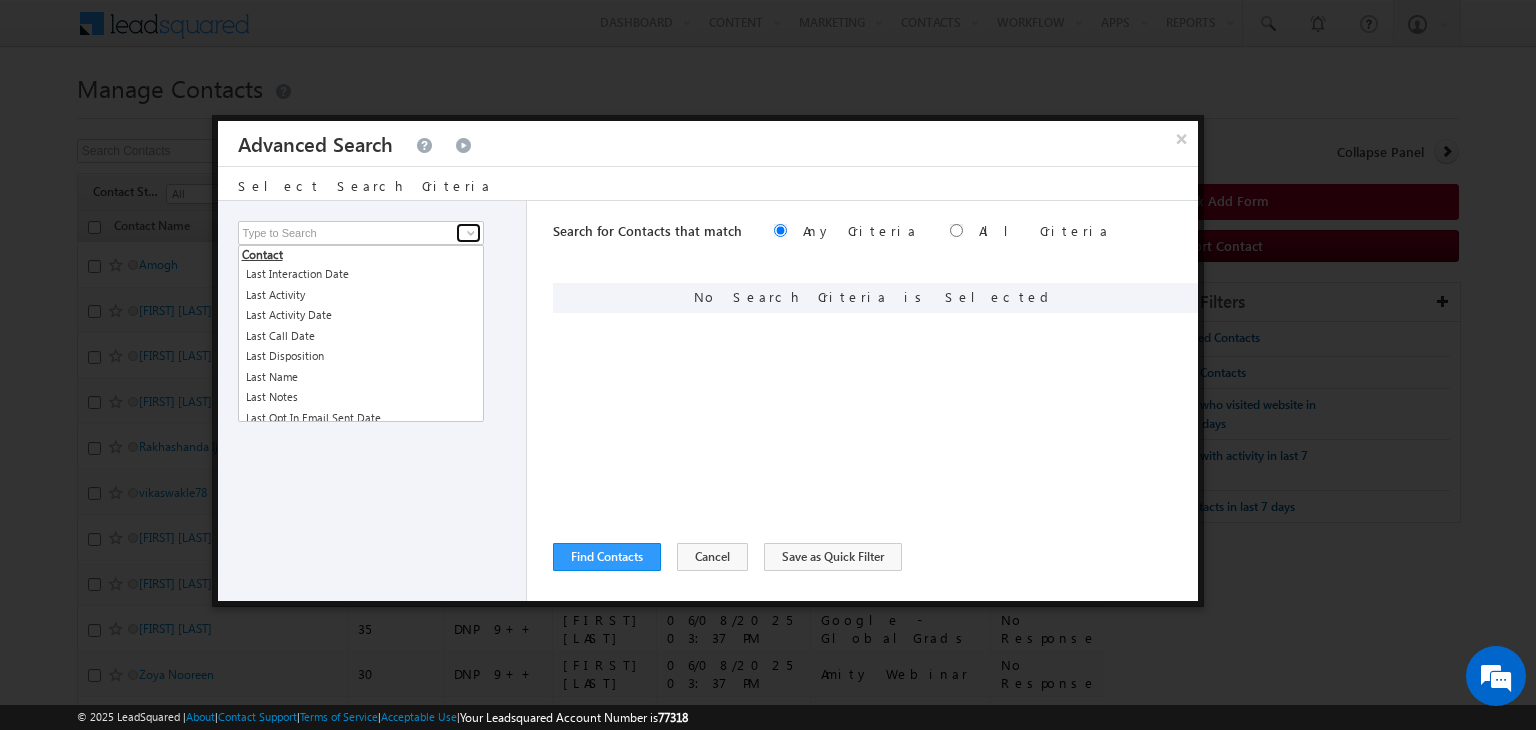 click at bounding box center (471, 233) 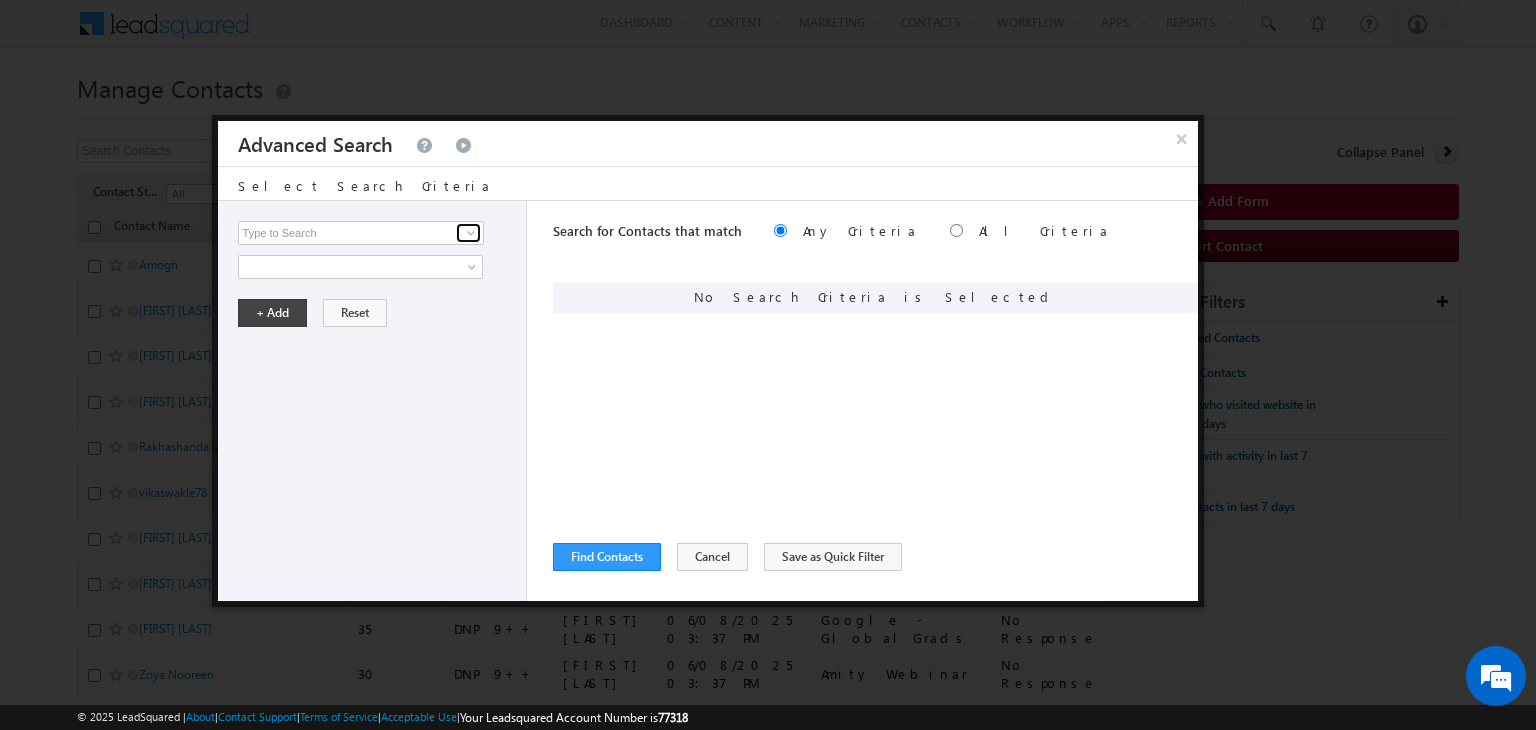 click at bounding box center (471, 233) 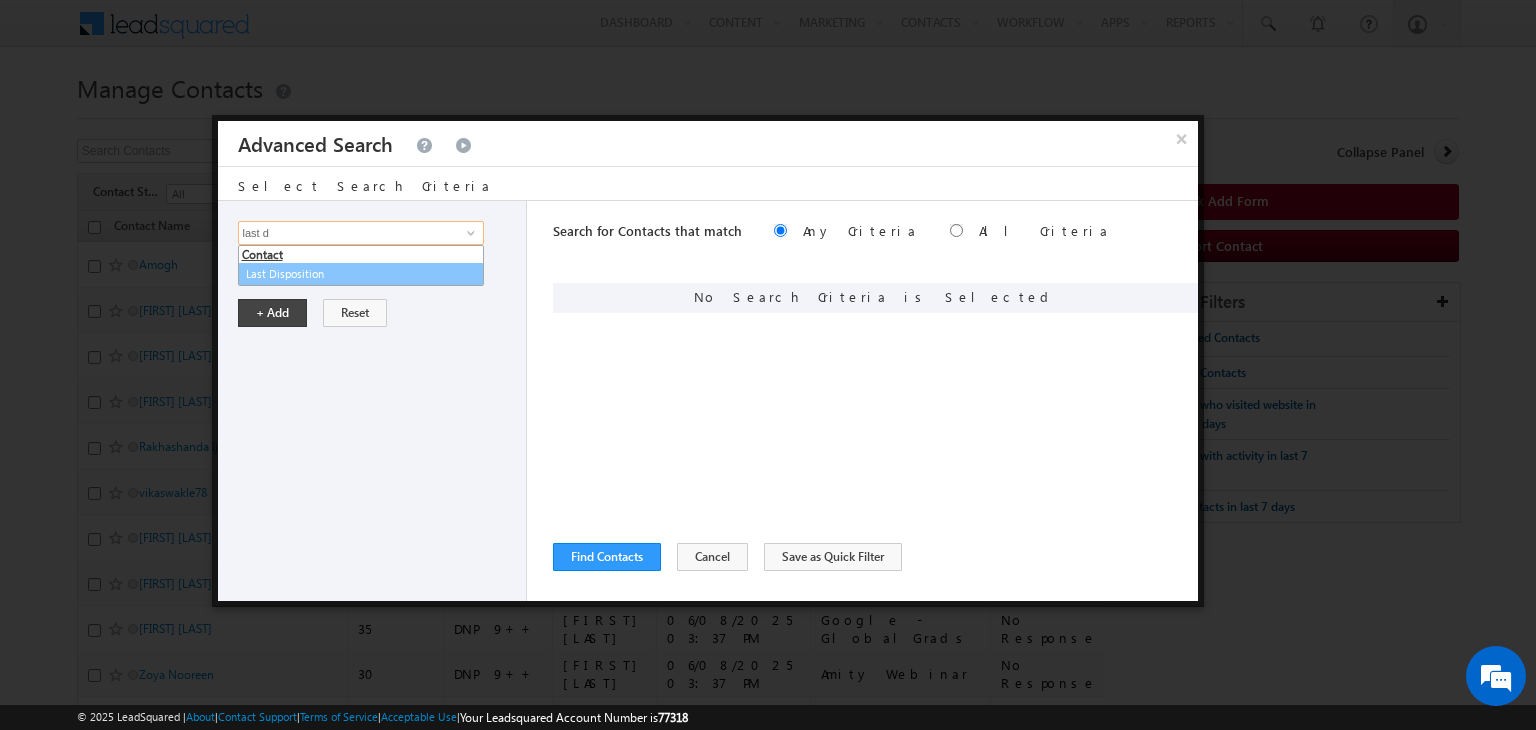 click on "Last Disposition" at bounding box center (361, 274) 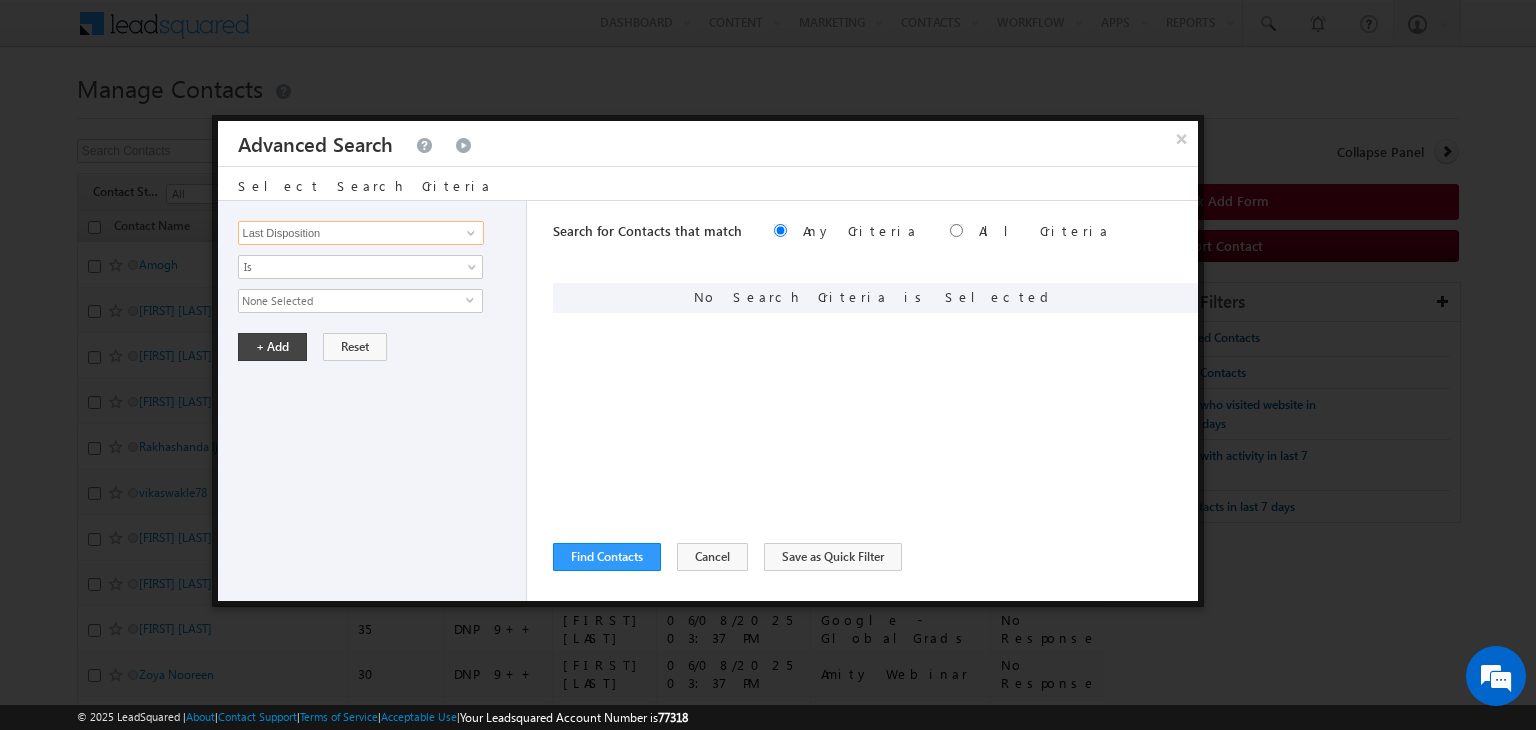 type on "Last Disposition" 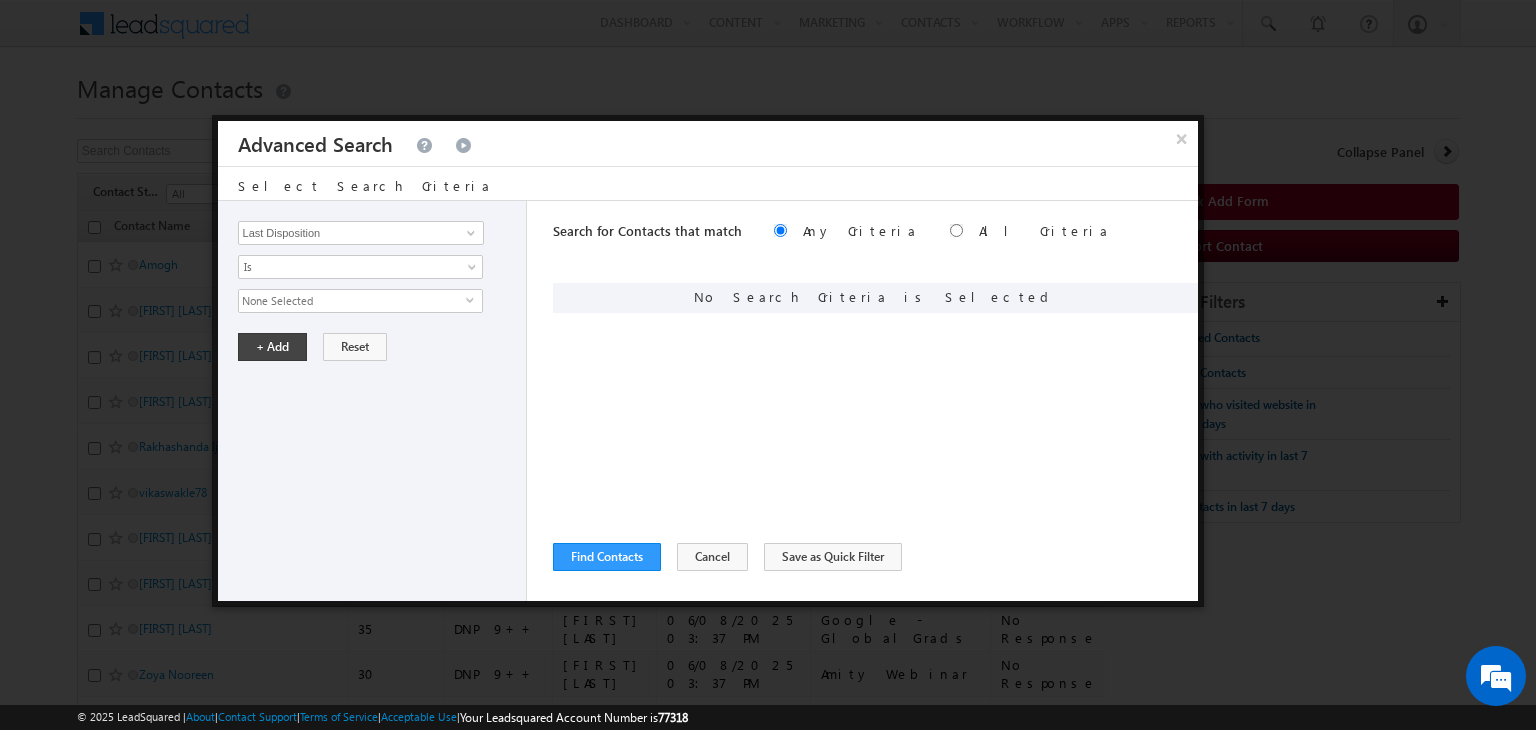 click on "None Selected" at bounding box center (352, 301) 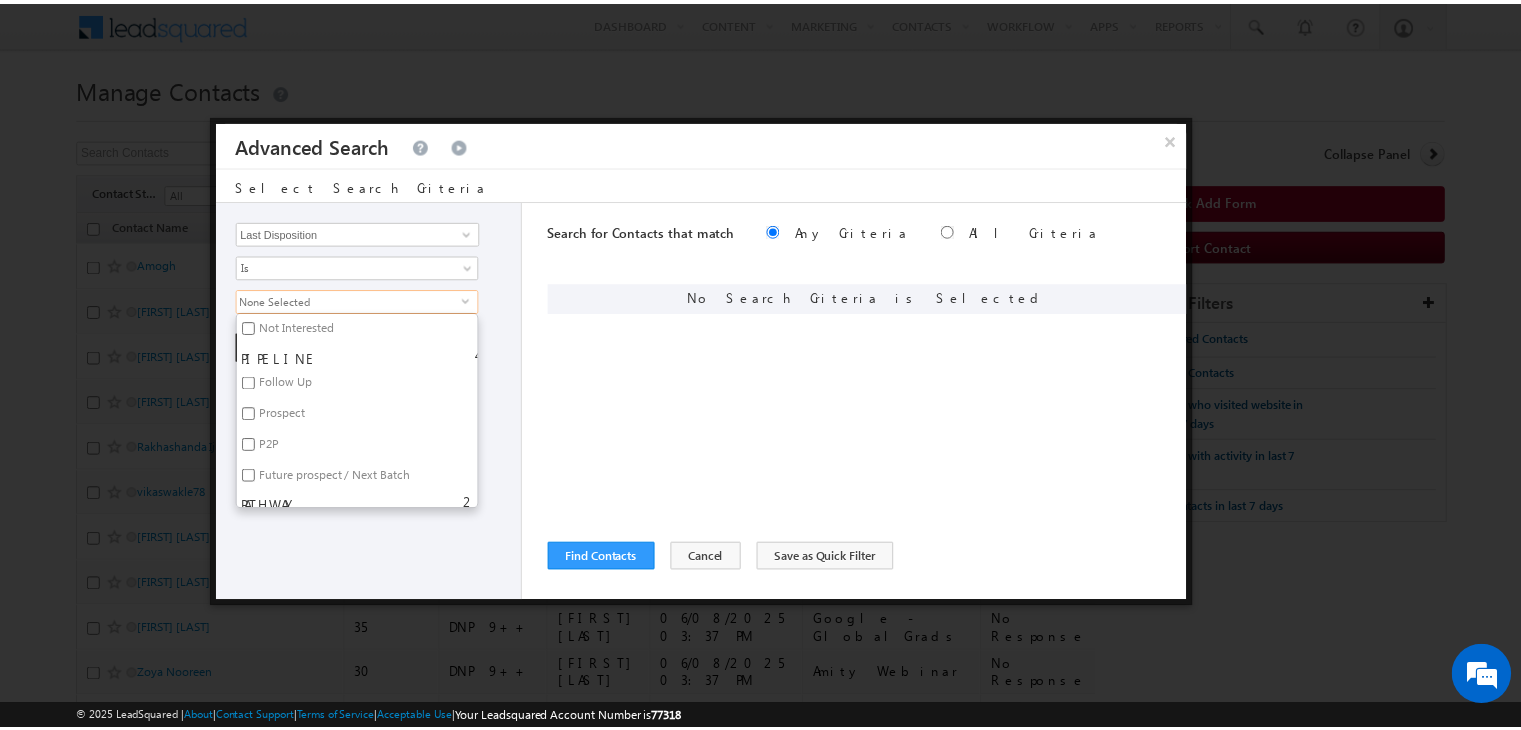 scroll, scrollTop: 387, scrollLeft: 0, axis: vertical 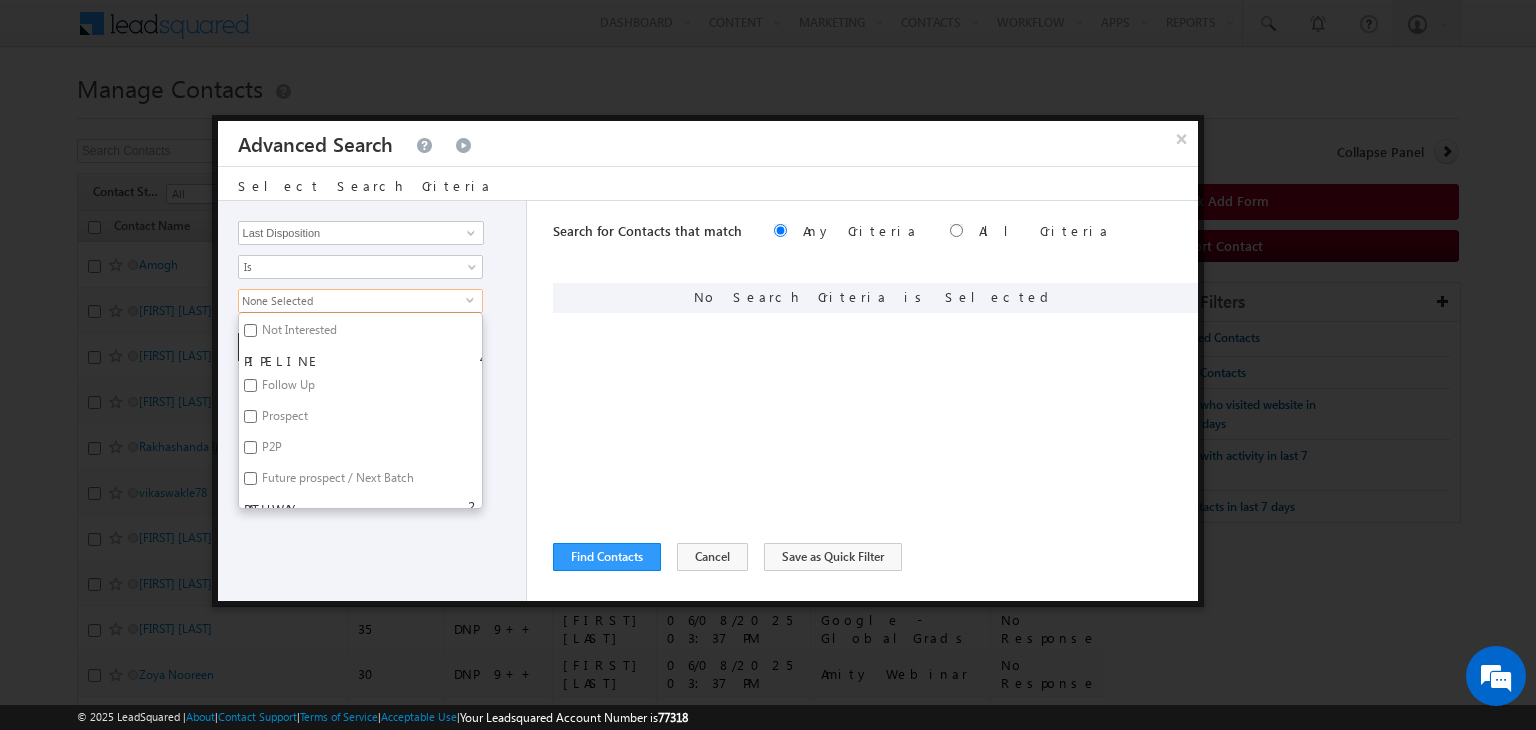 click on "Follow Up" at bounding box center (287, 388) 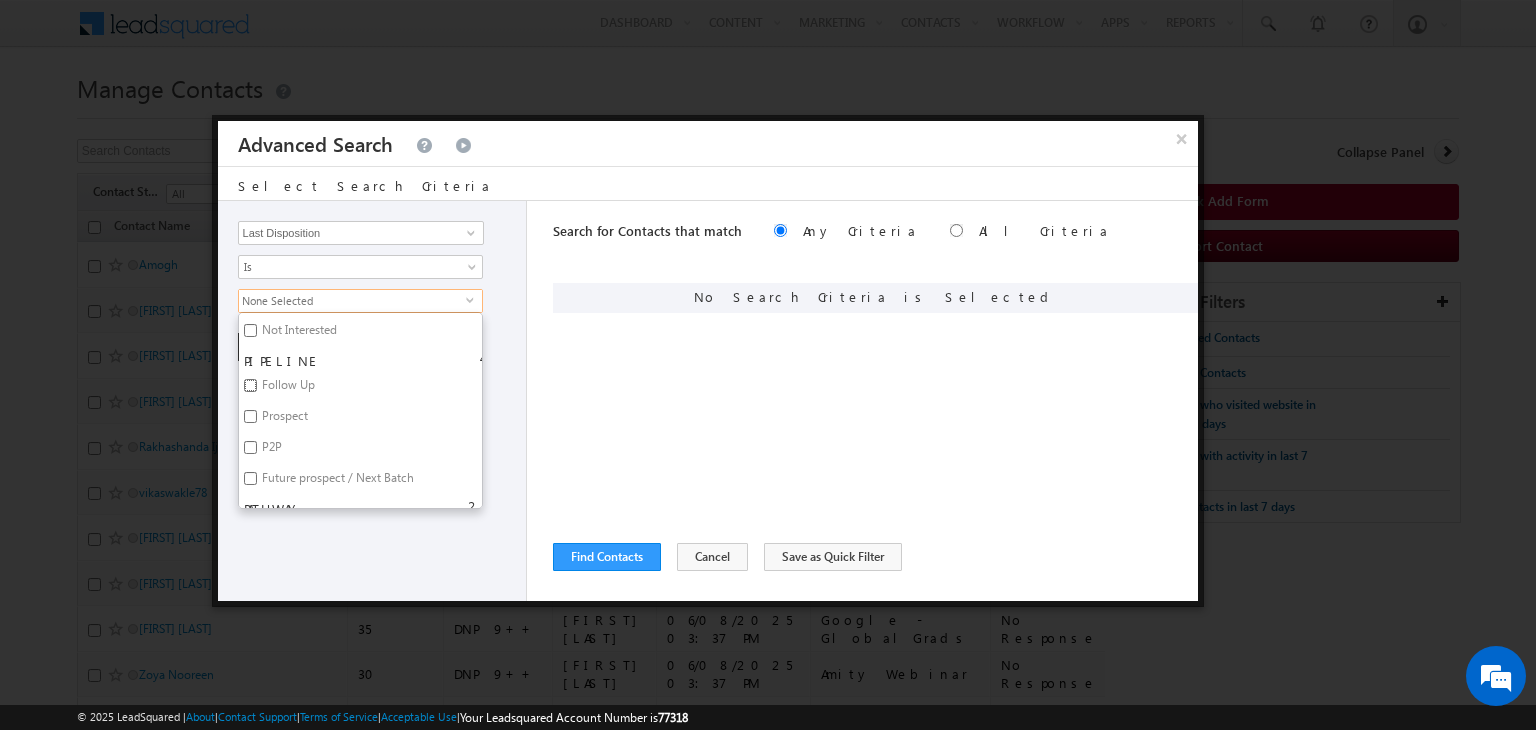 click on "Follow Up" at bounding box center (250, 385) 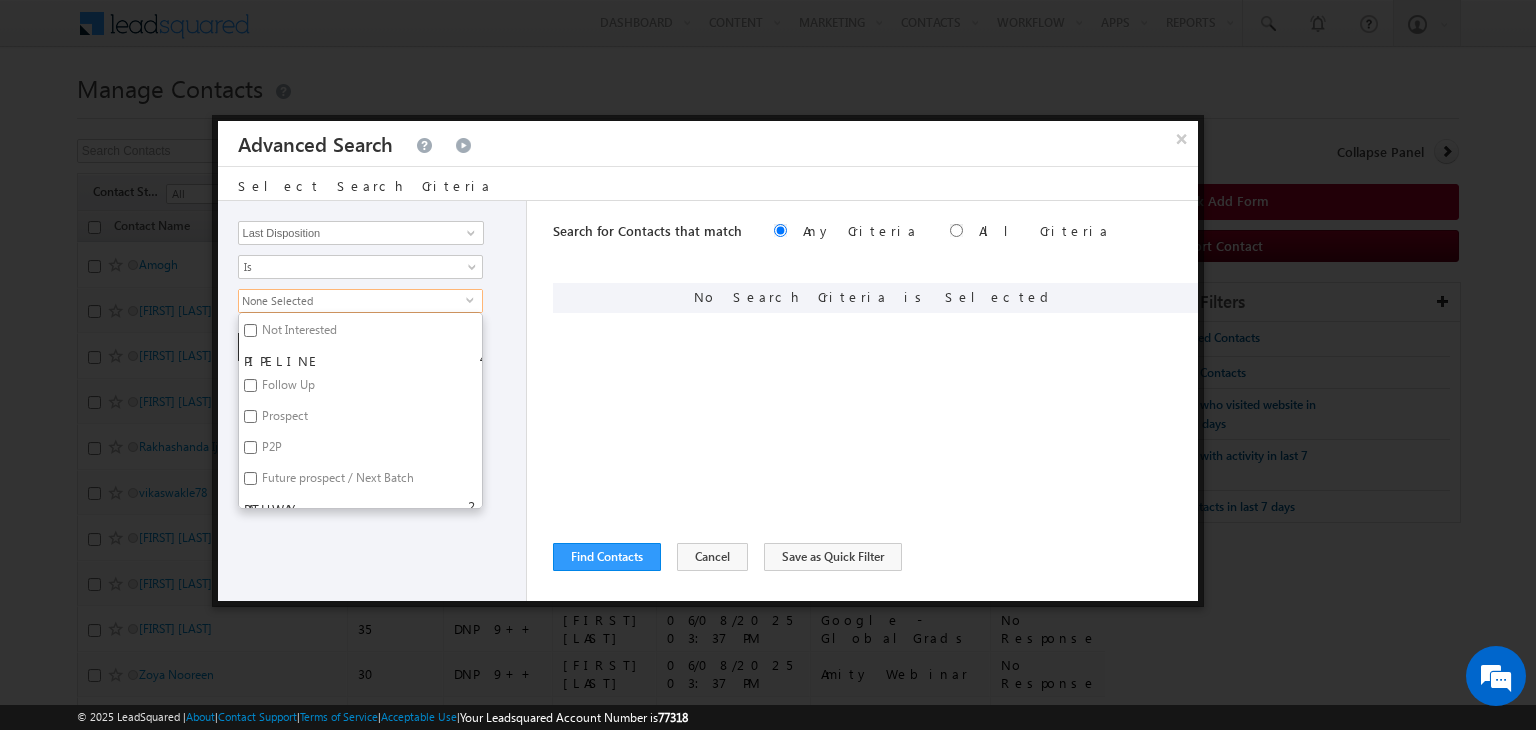 checkbox on "true" 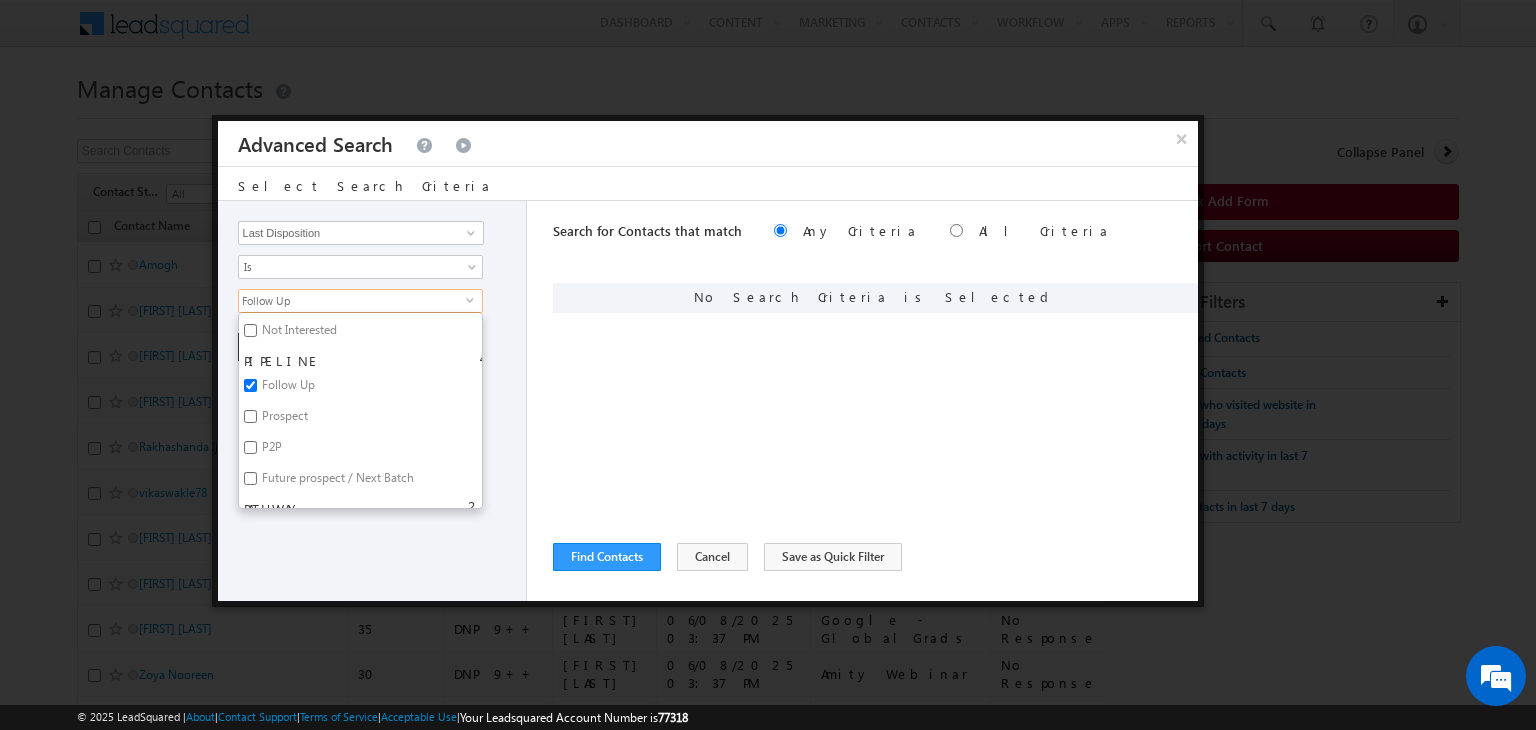 click on "Search for Contacts that match
Any Criteria
All Criteria
Note that the current triggering entity  is not considered  in the condition
If more than one opportunities are returned, the opportunity which is  most recently created  will be considered.
Descending
Ascending
ReLoad" at bounding box center (875, 401) 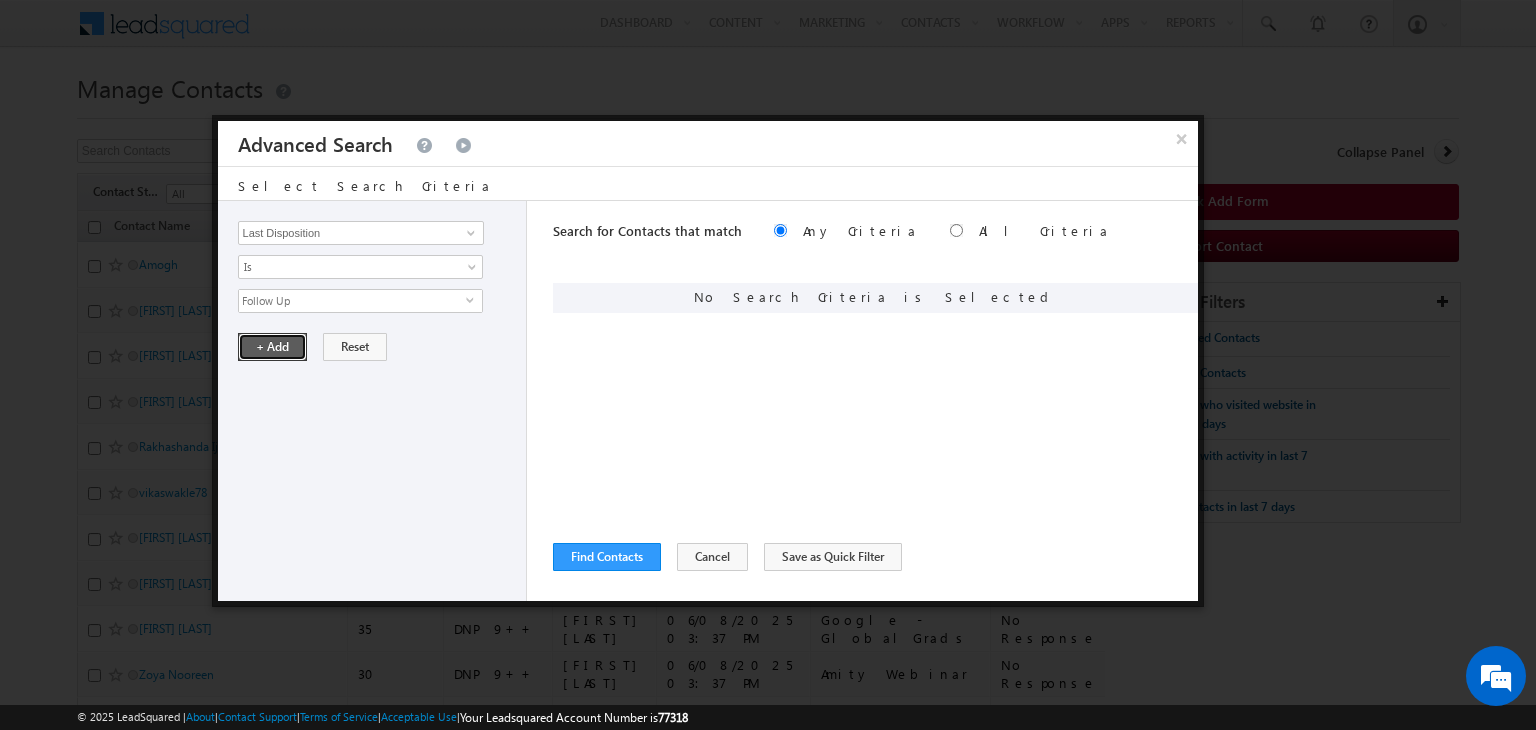 click on "+ Add" at bounding box center [272, 347] 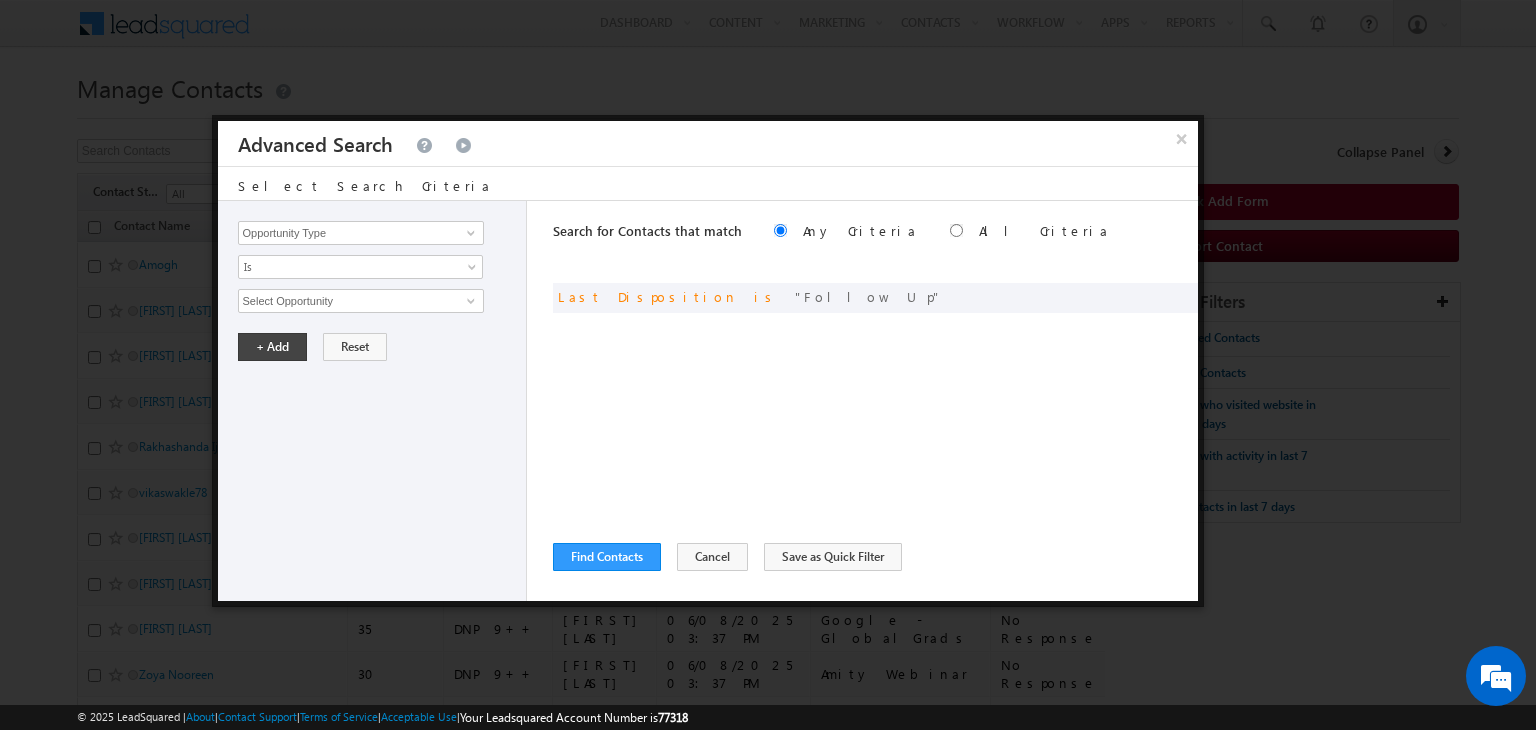 click on "Search for Contacts that match
Any Criteria
All Criteria
Note that the current triggering entity  is not considered  in the condition
If more than one opportunities are returned, the opportunity which is  most recently created  will be considered.
Descending
Ascending" at bounding box center [875, 233] 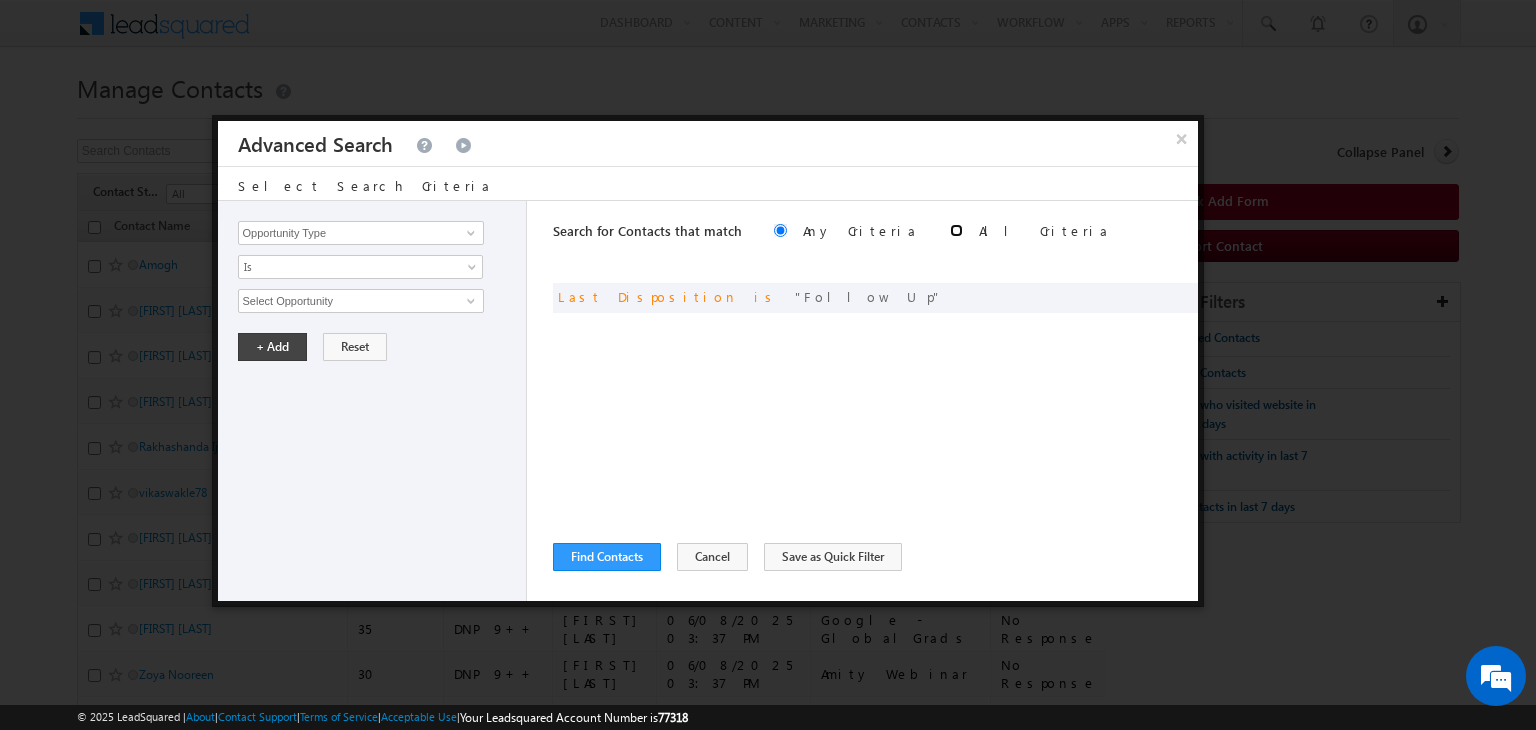 click at bounding box center (956, 230) 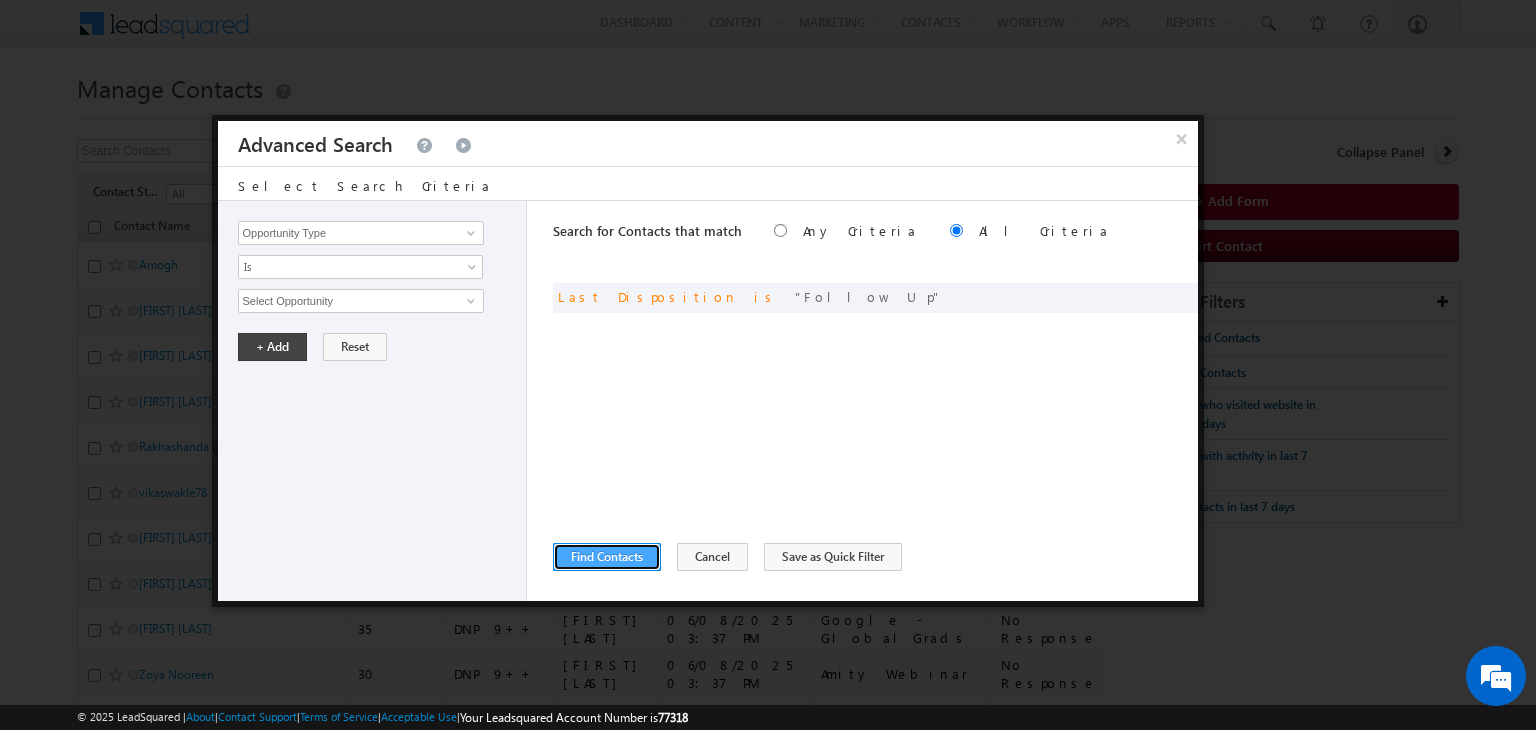 click on "Find Contacts" at bounding box center (607, 557) 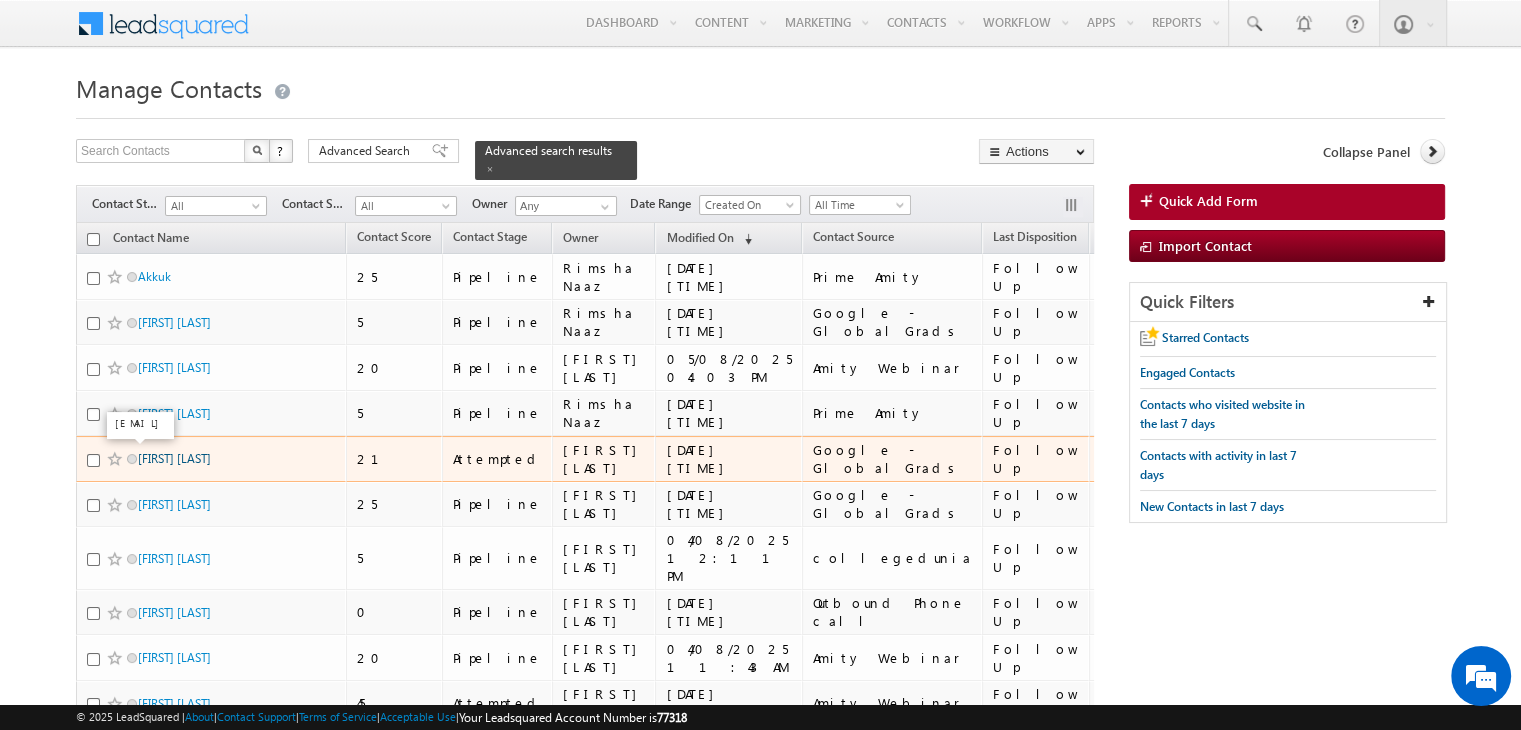 click on "[FIRST] [LAST]" at bounding box center (174, 458) 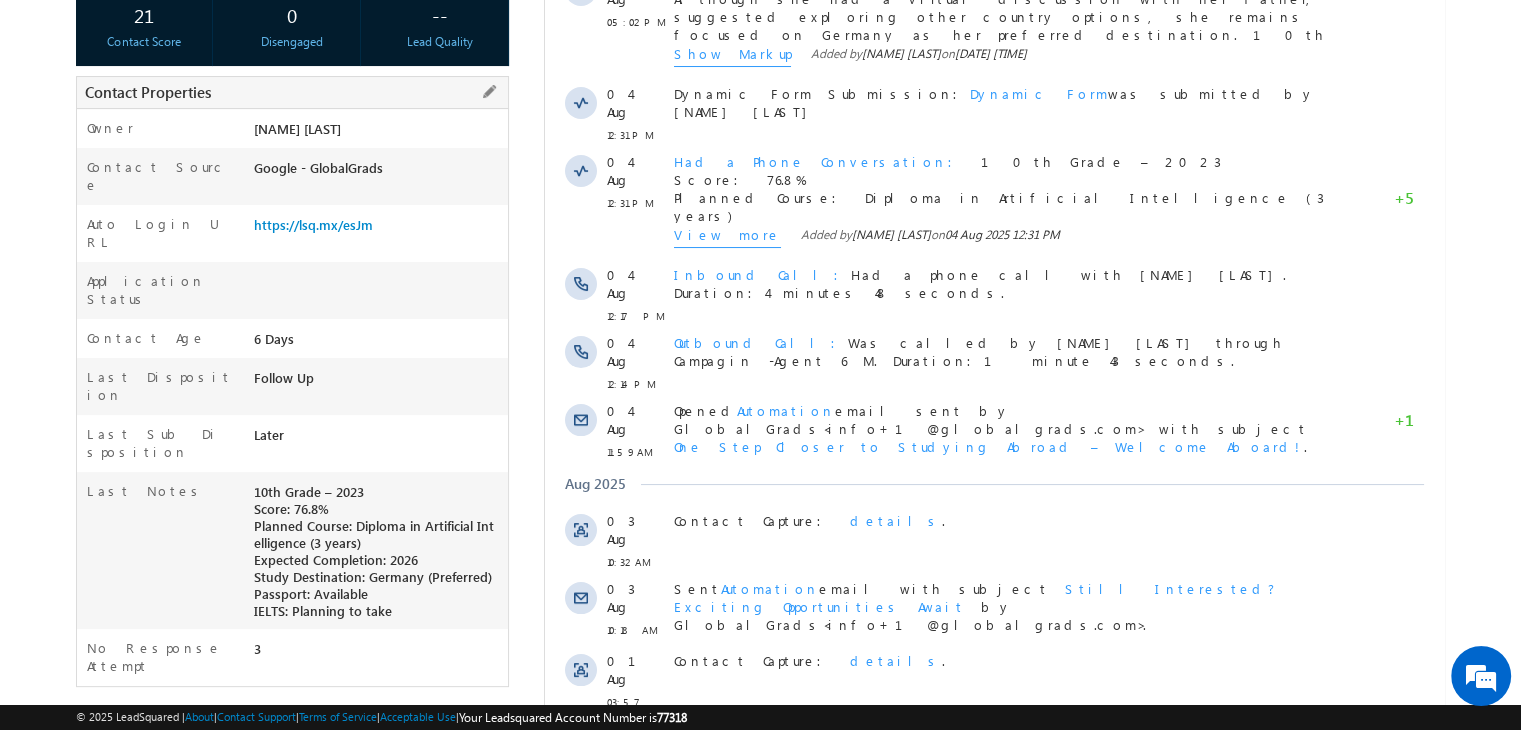 scroll, scrollTop: 367, scrollLeft: 0, axis: vertical 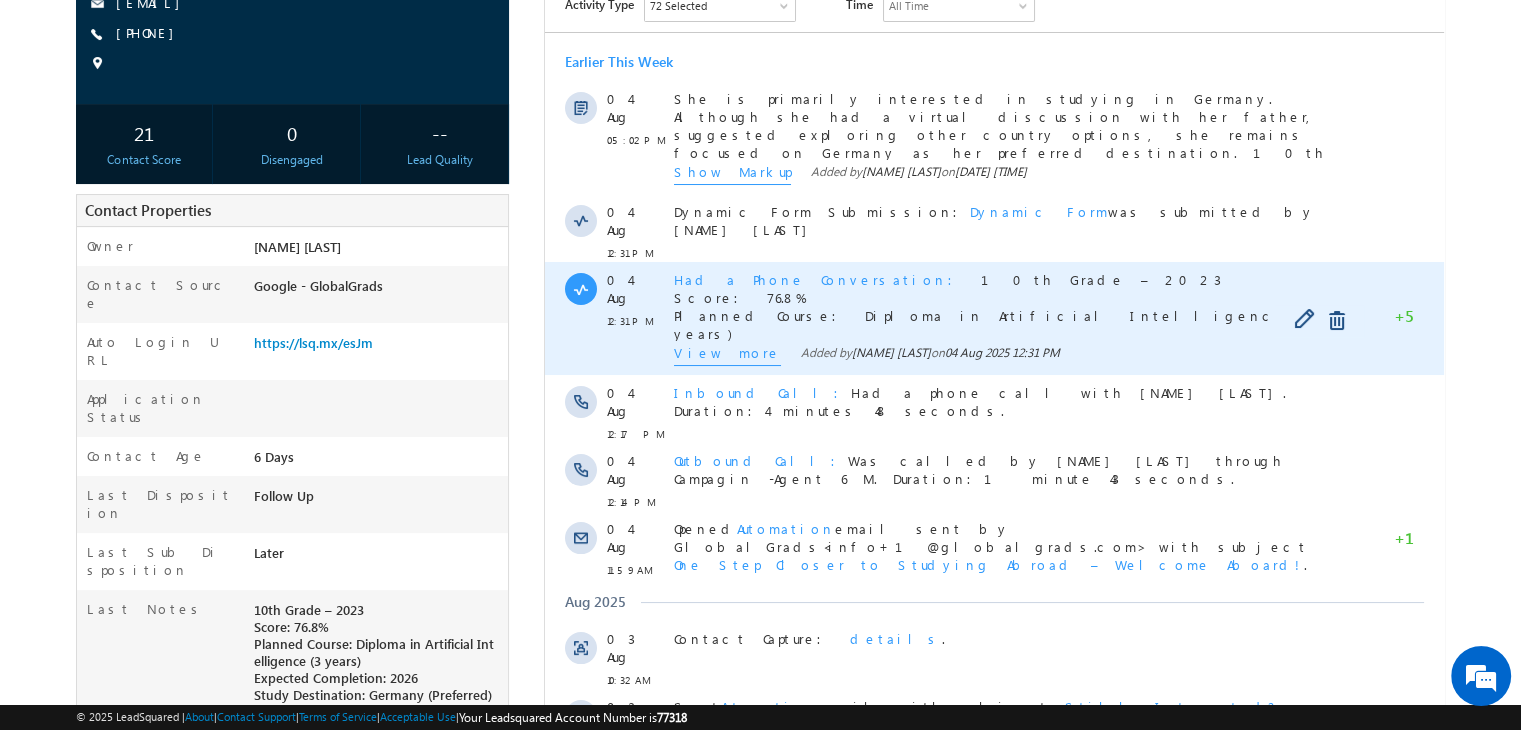 click on "View more" at bounding box center [727, 355] 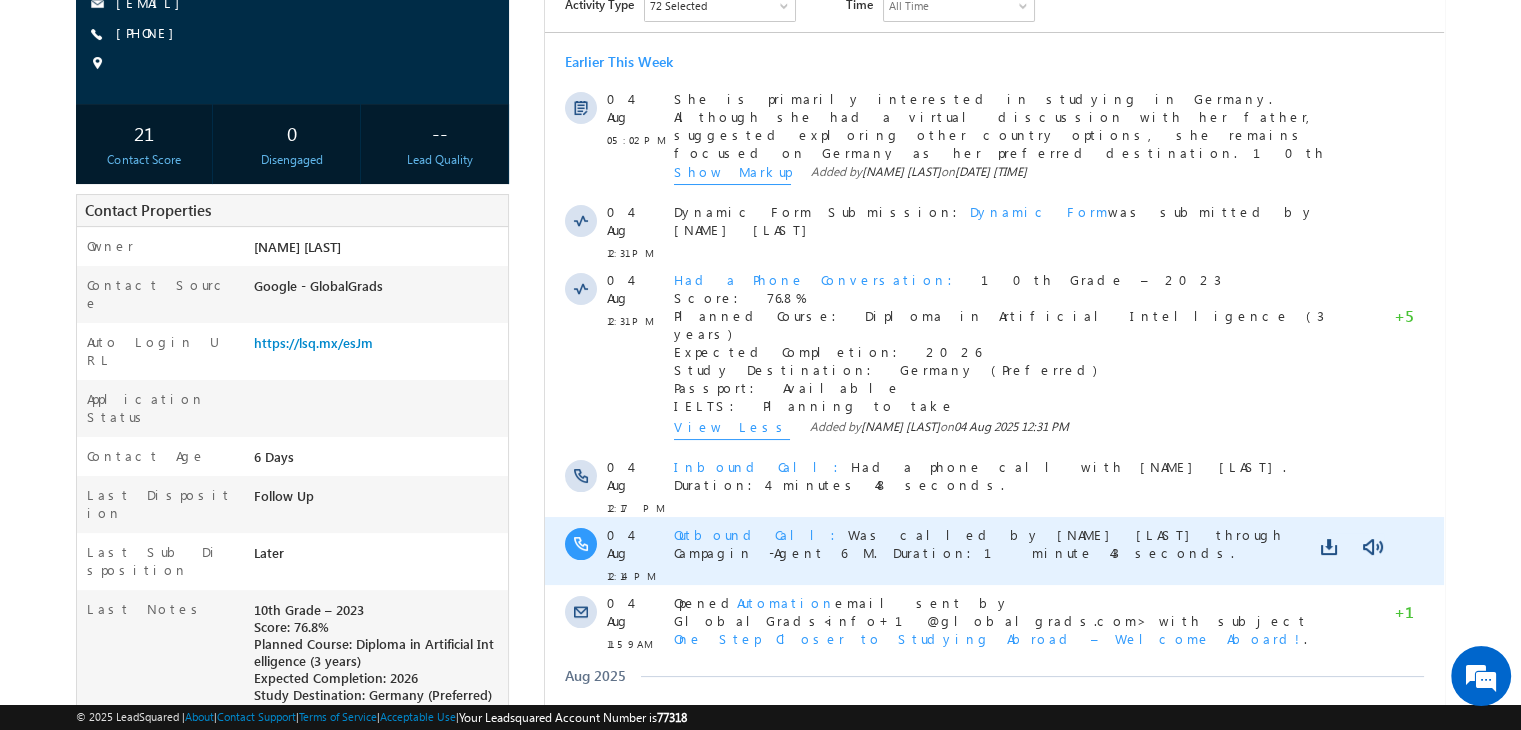 scroll, scrollTop: 536, scrollLeft: 0, axis: vertical 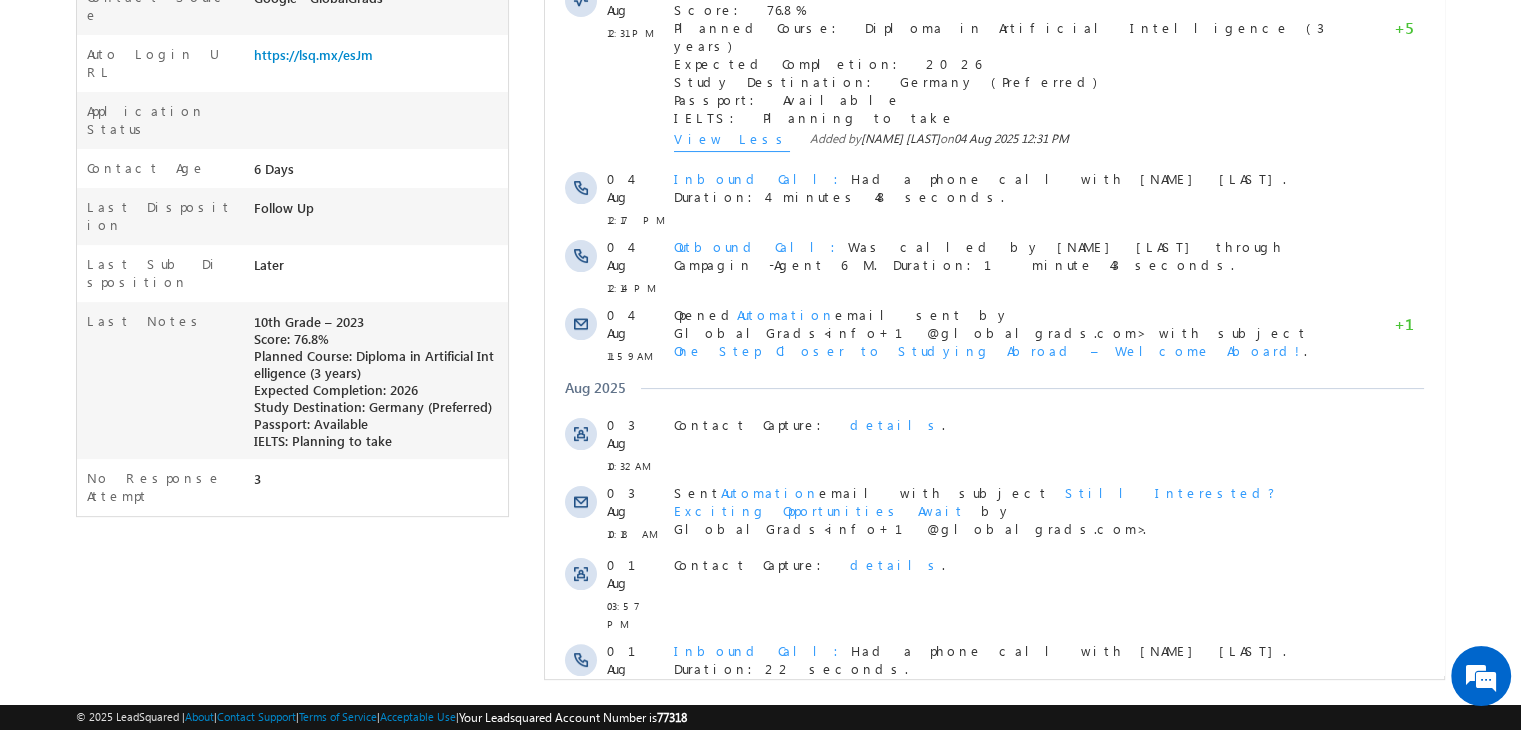 click on "Show More" at bounding box center (994, 736) 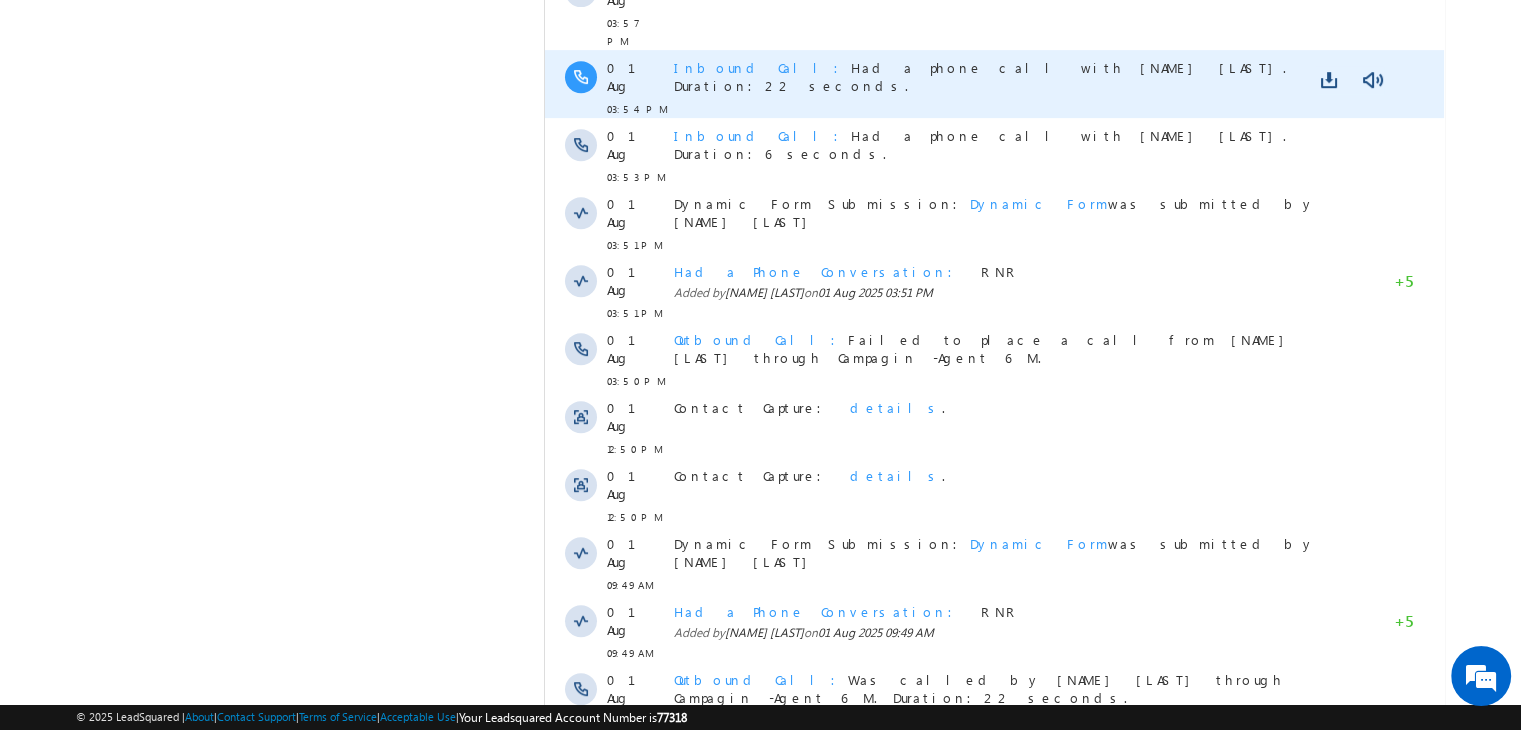 scroll, scrollTop: 1173, scrollLeft: 0, axis: vertical 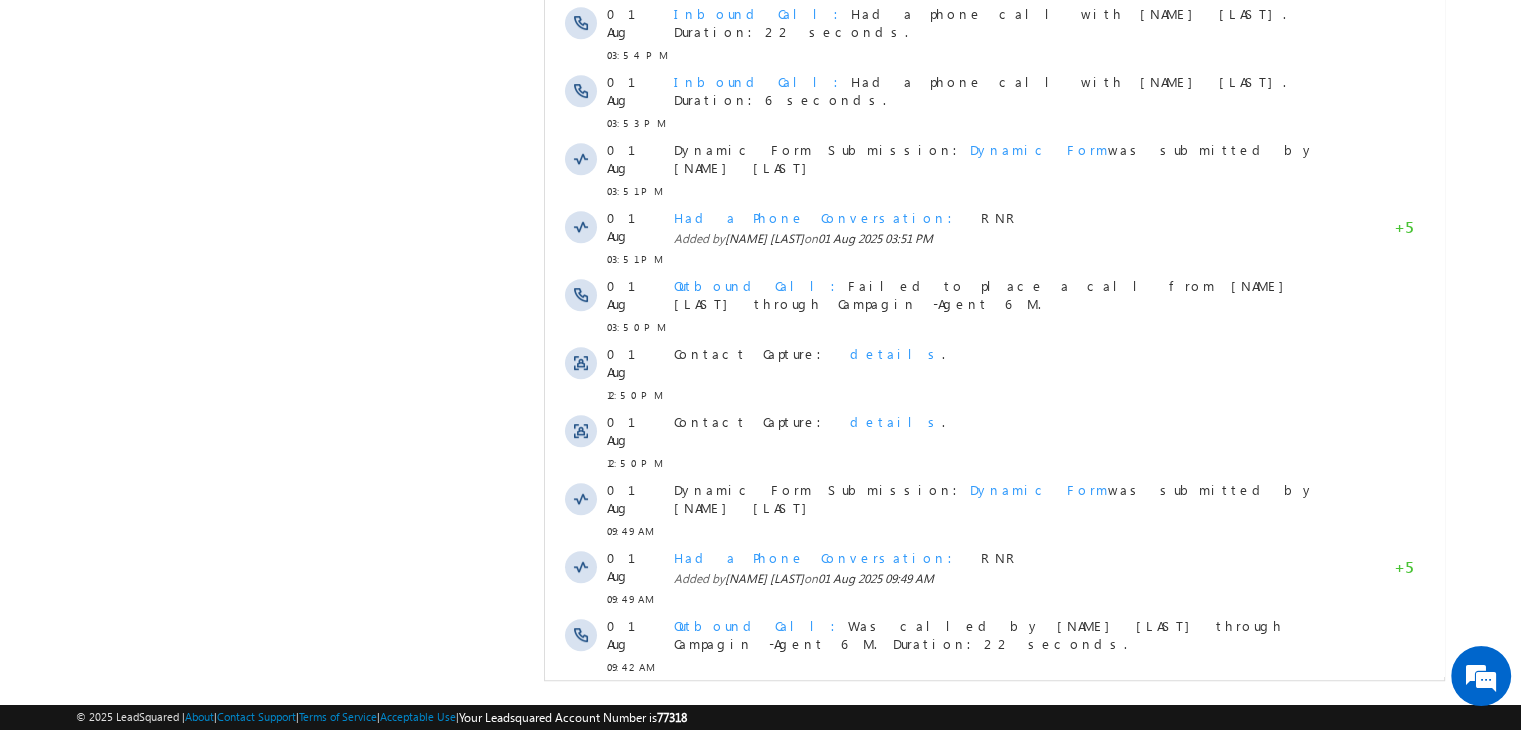 click on "Show More" at bounding box center [994, 817] 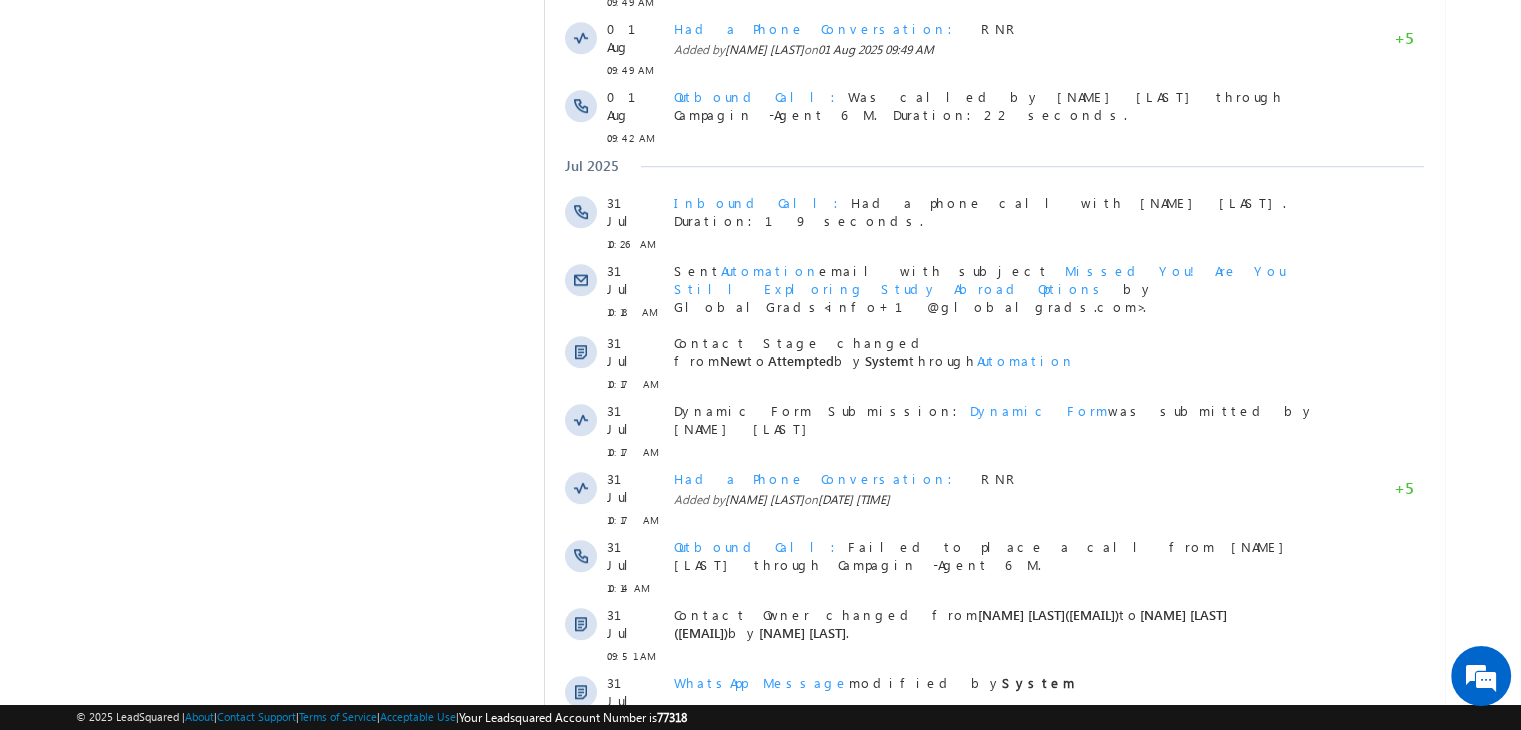 scroll, scrollTop: 1825, scrollLeft: 0, axis: vertical 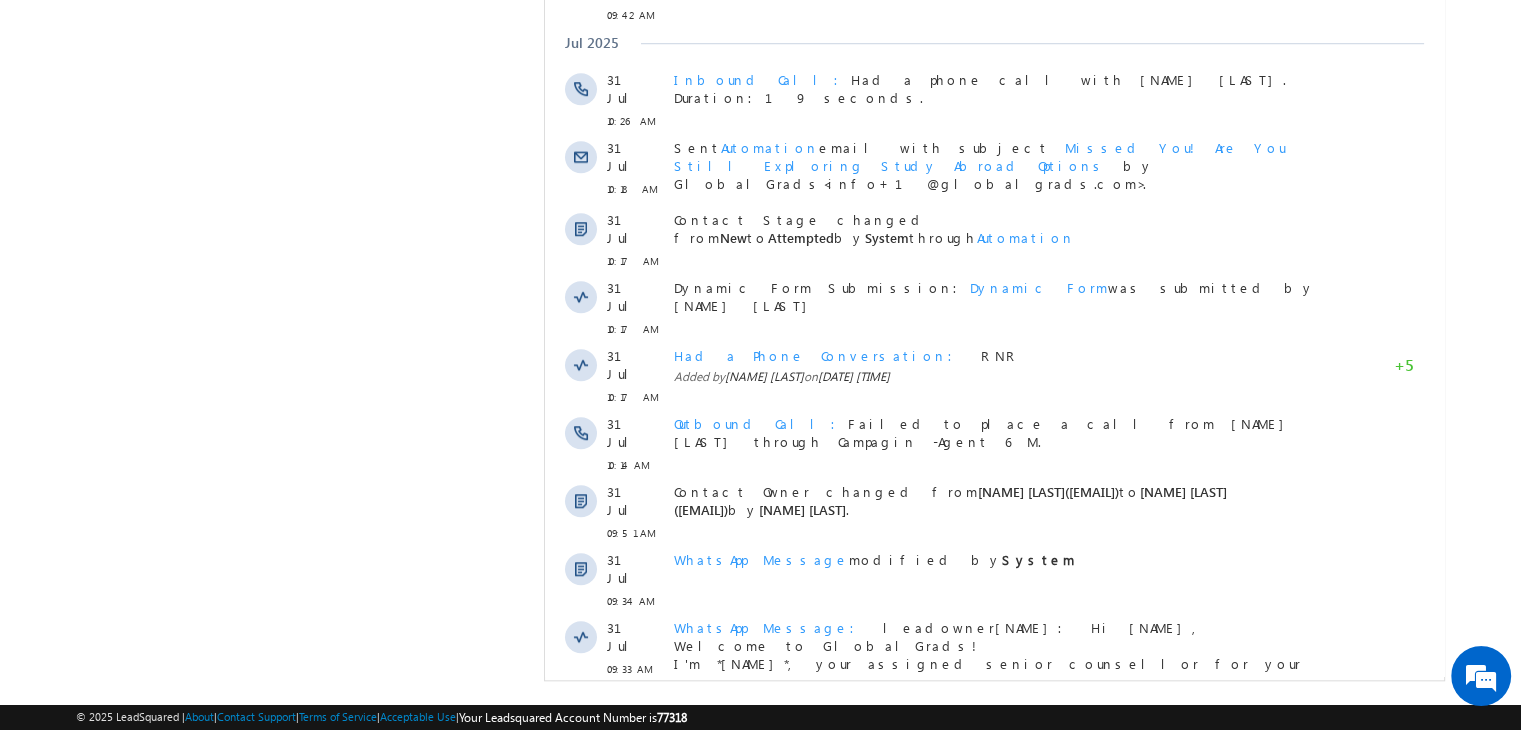 click on "Show More" at bounding box center [994, 894] 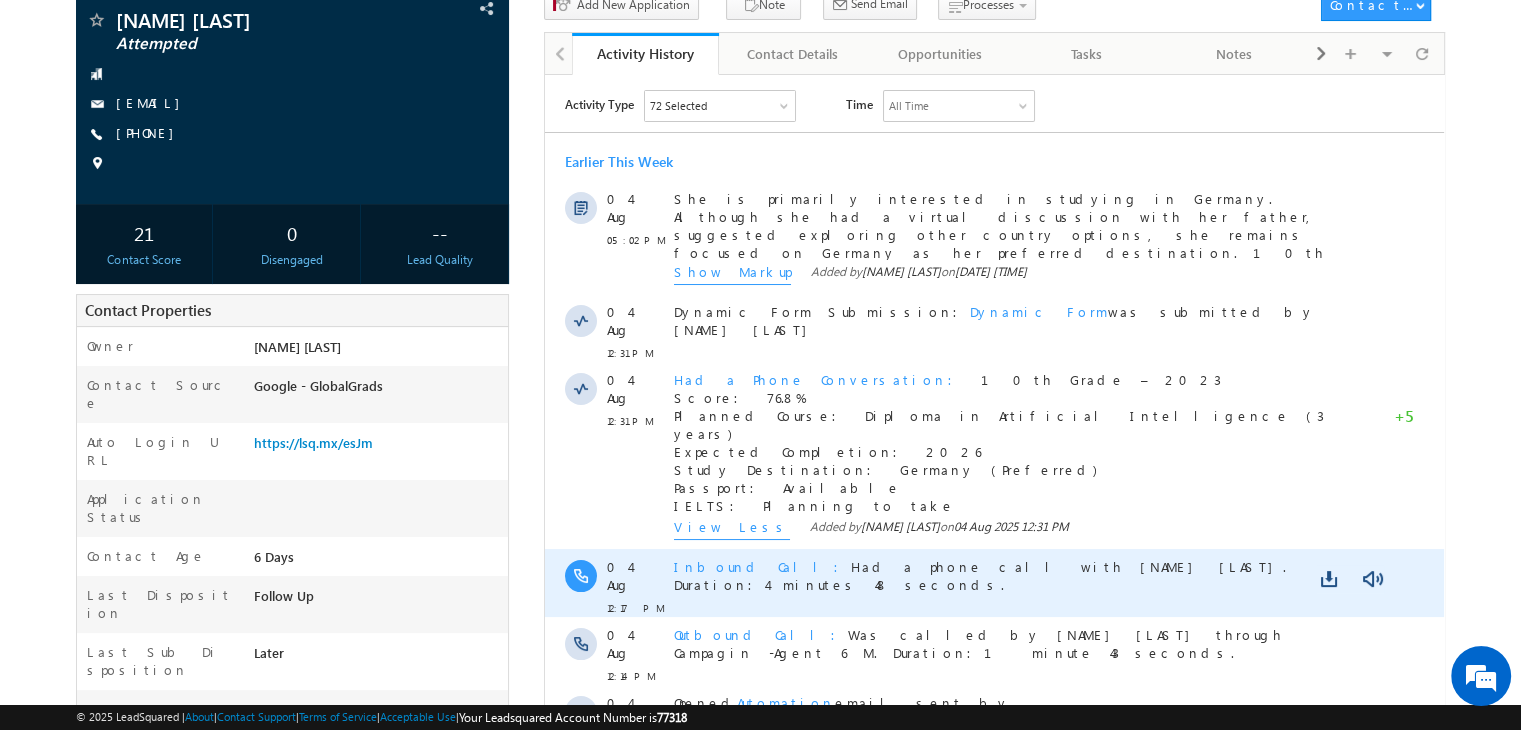 scroll, scrollTop: 146, scrollLeft: 0, axis: vertical 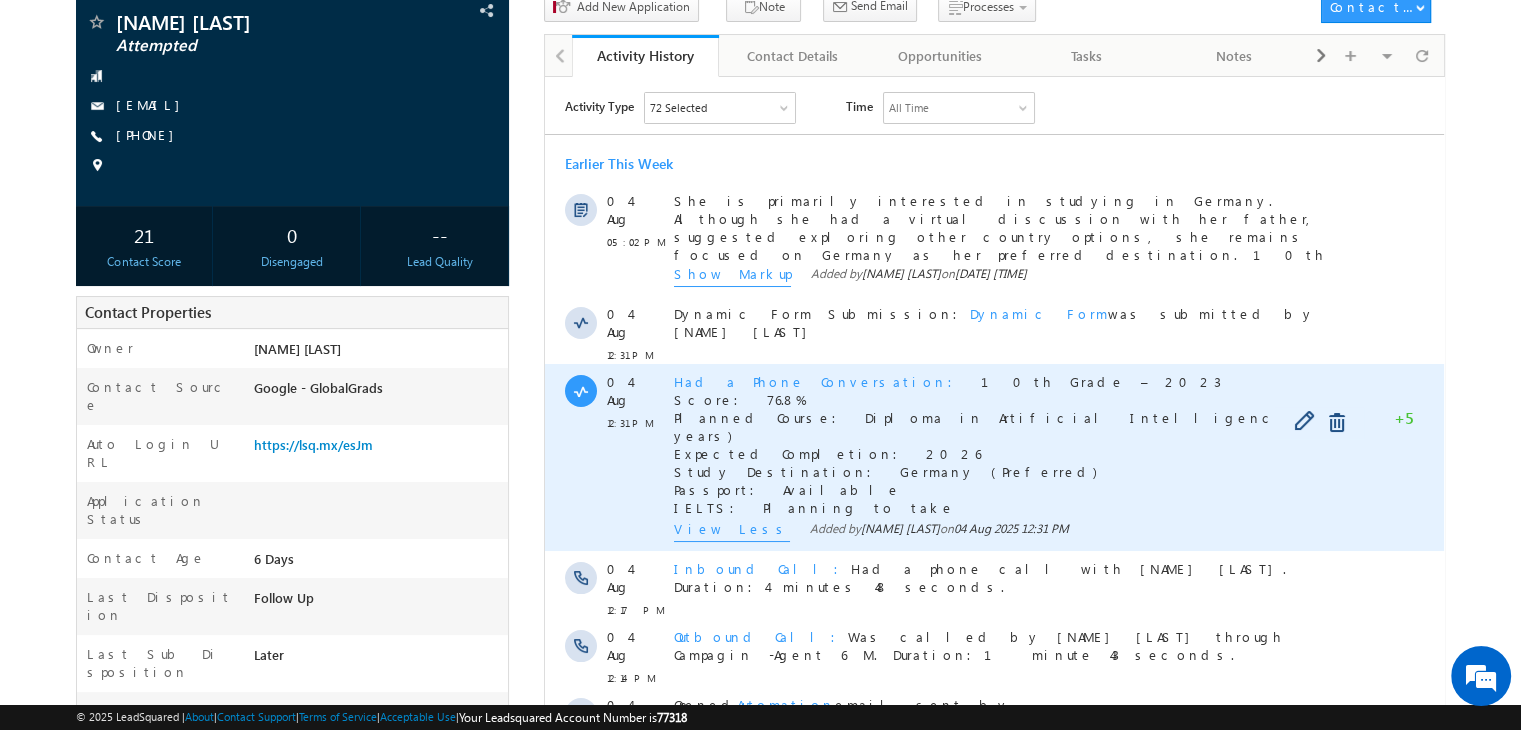 click on "View Less" at bounding box center (732, 530) 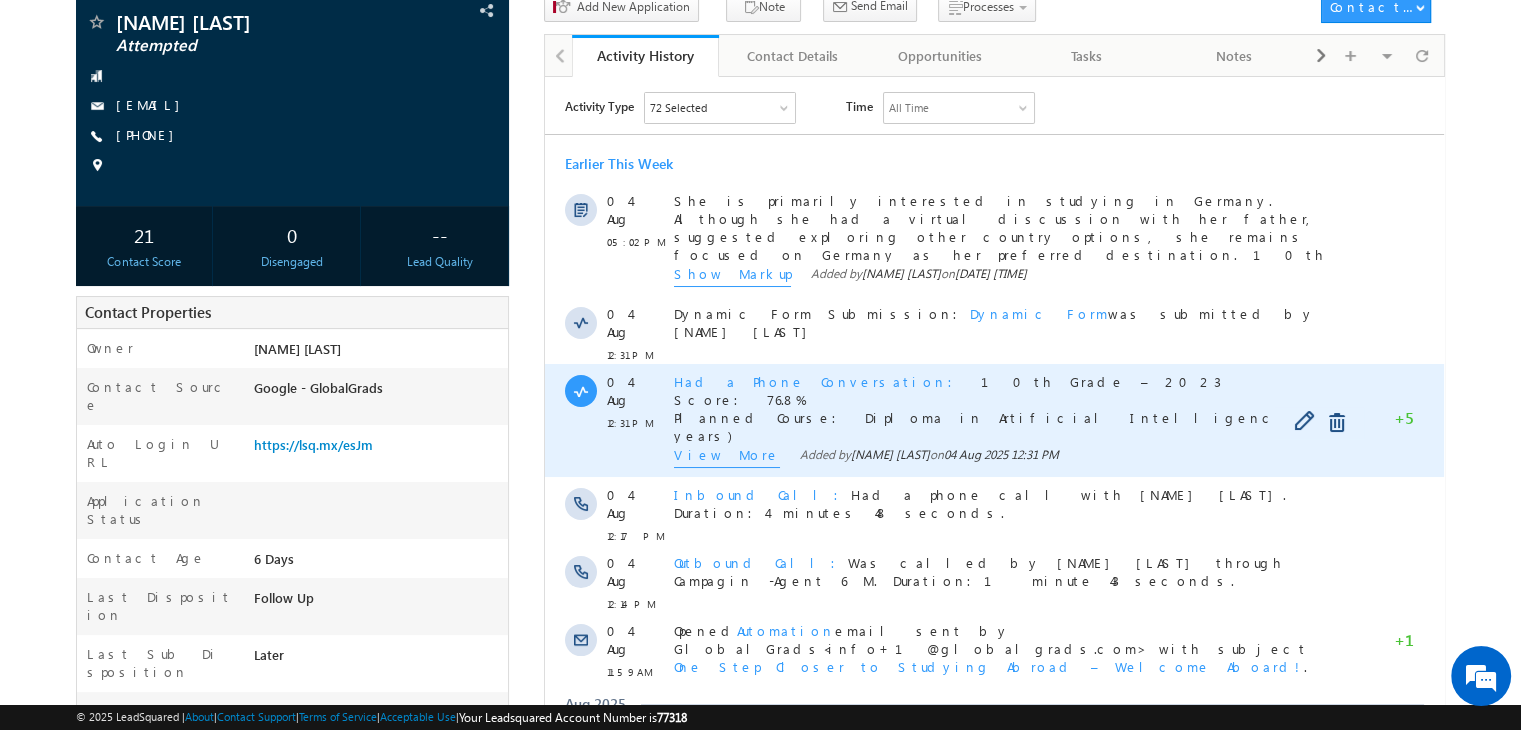 click on "View More" at bounding box center [727, 456] 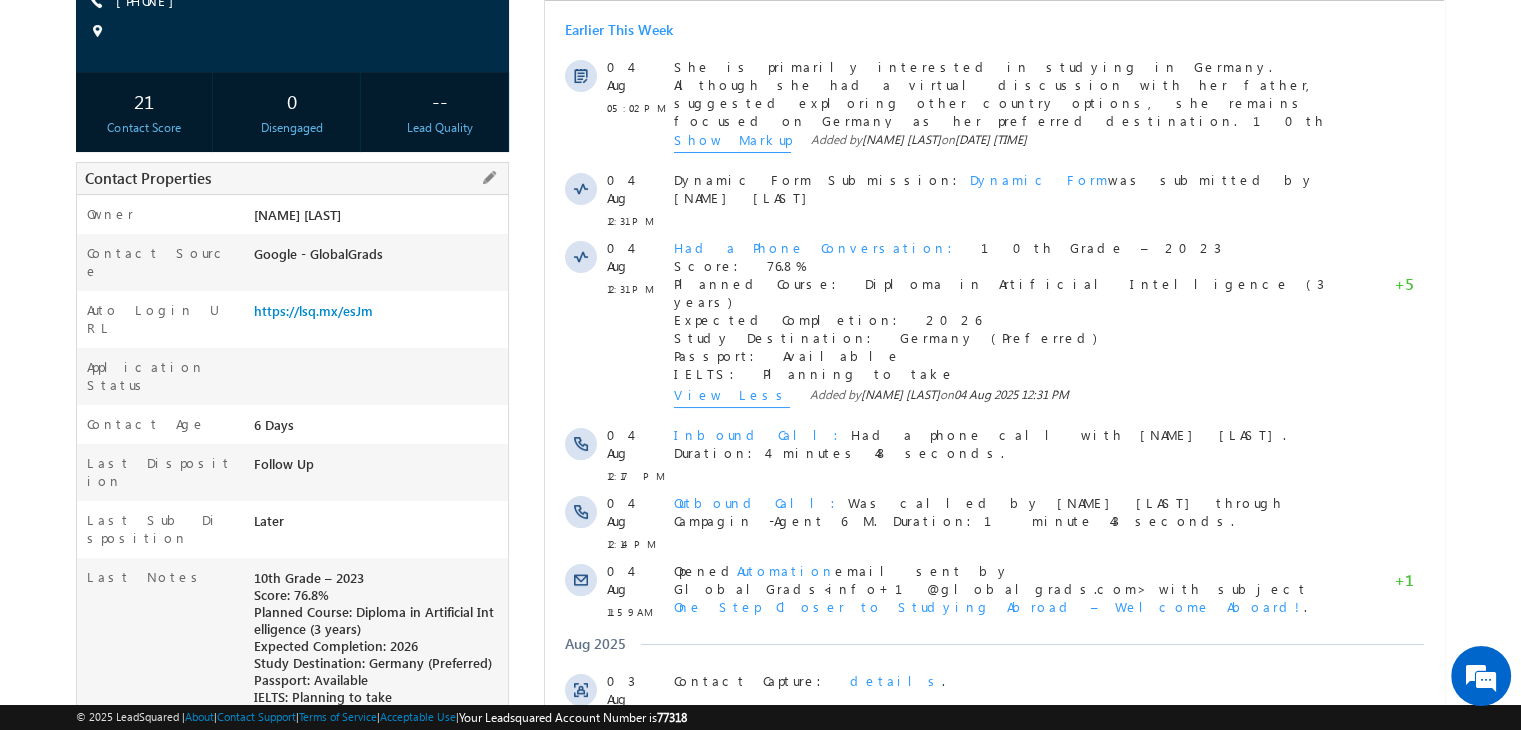 scroll, scrollTop: 0, scrollLeft: 0, axis: both 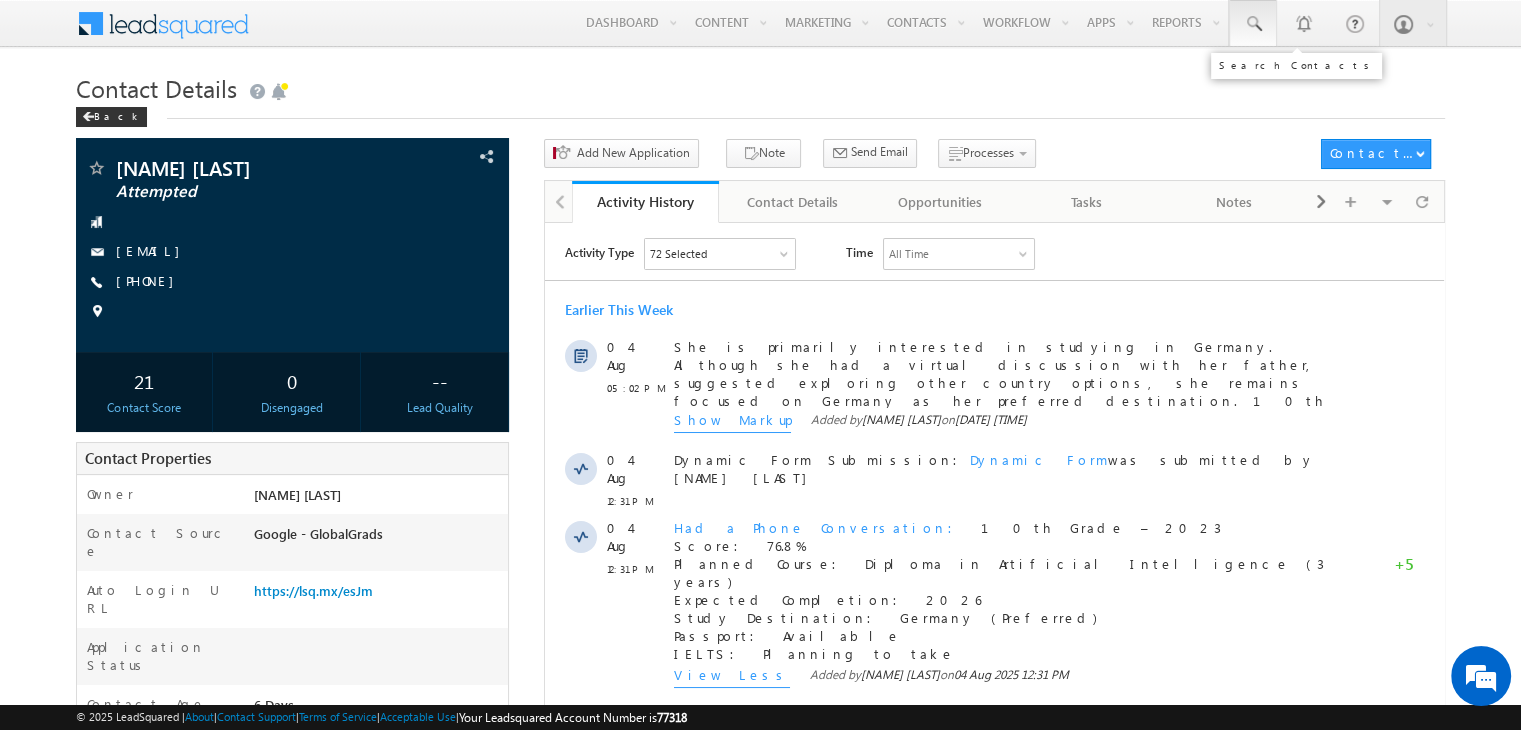 click at bounding box center (1253, 24) 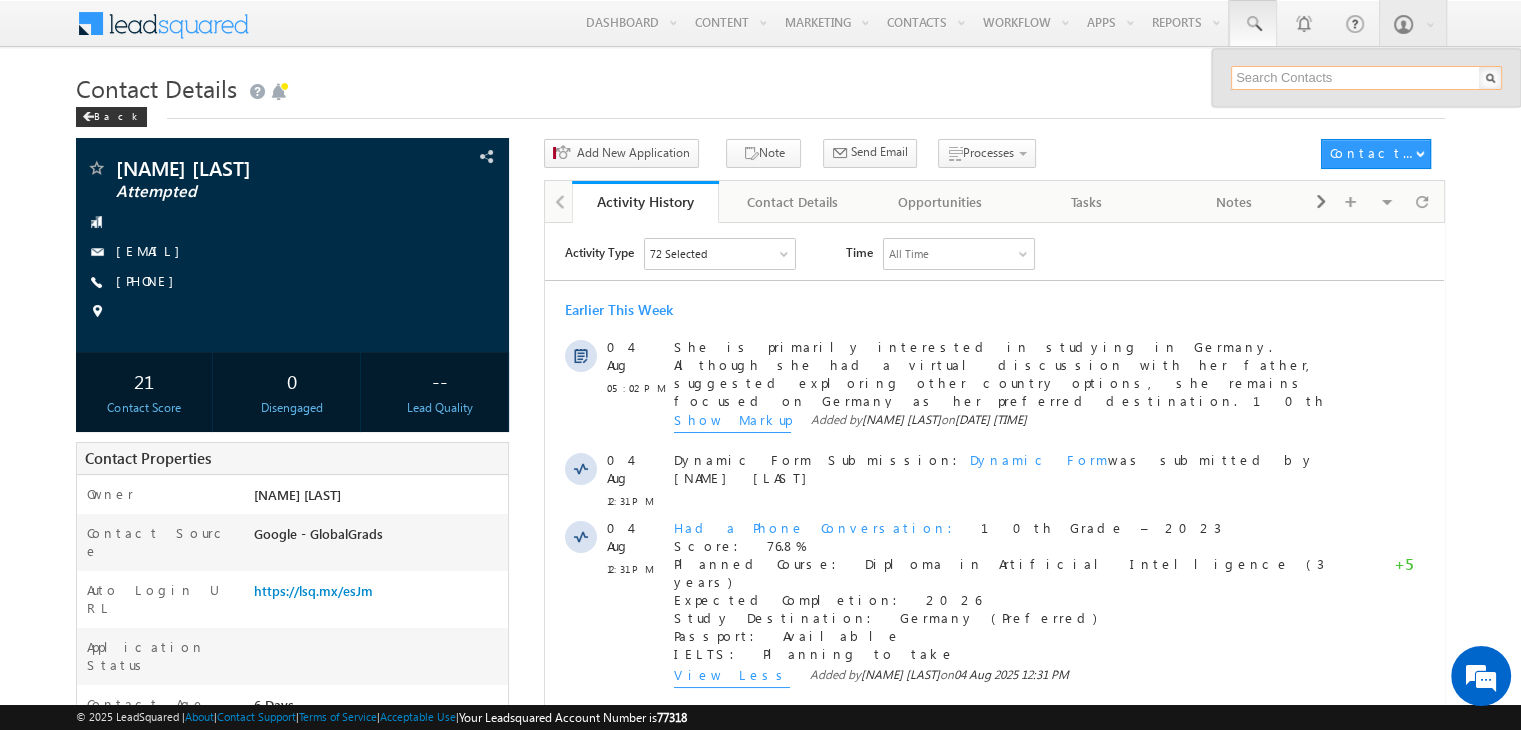 paste on "8143814017" 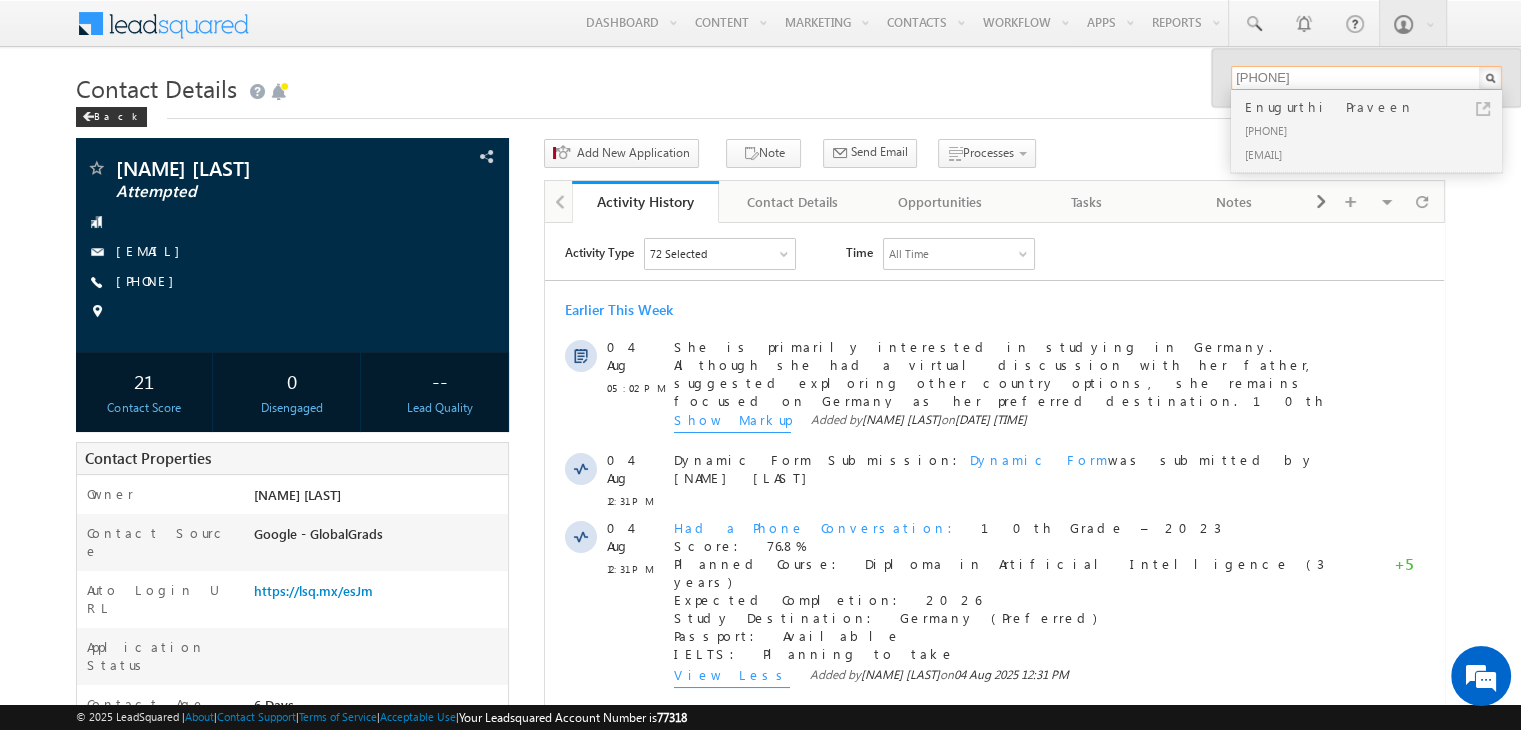 click on "8143814017" at bounding box center (1366, 78) 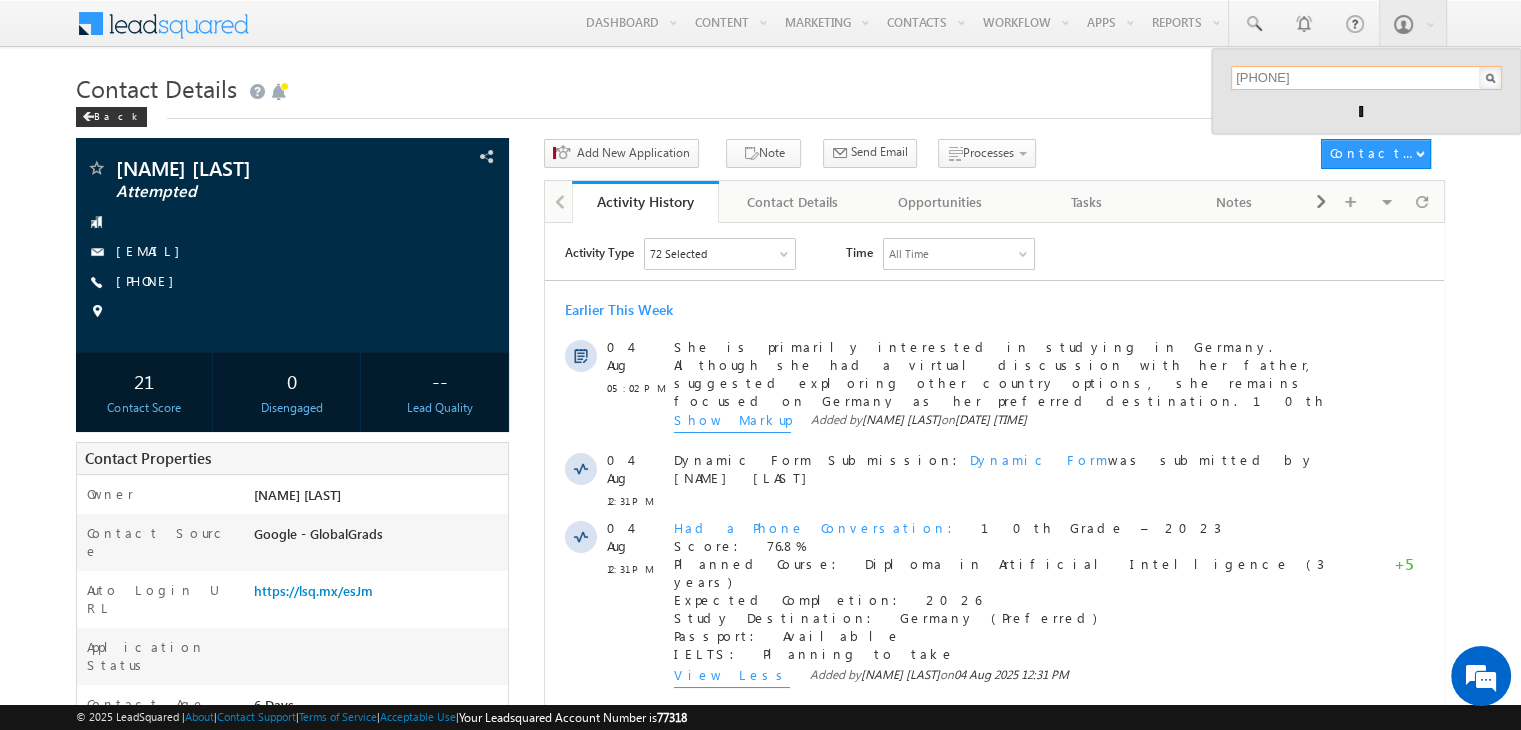 type on "9310706613" 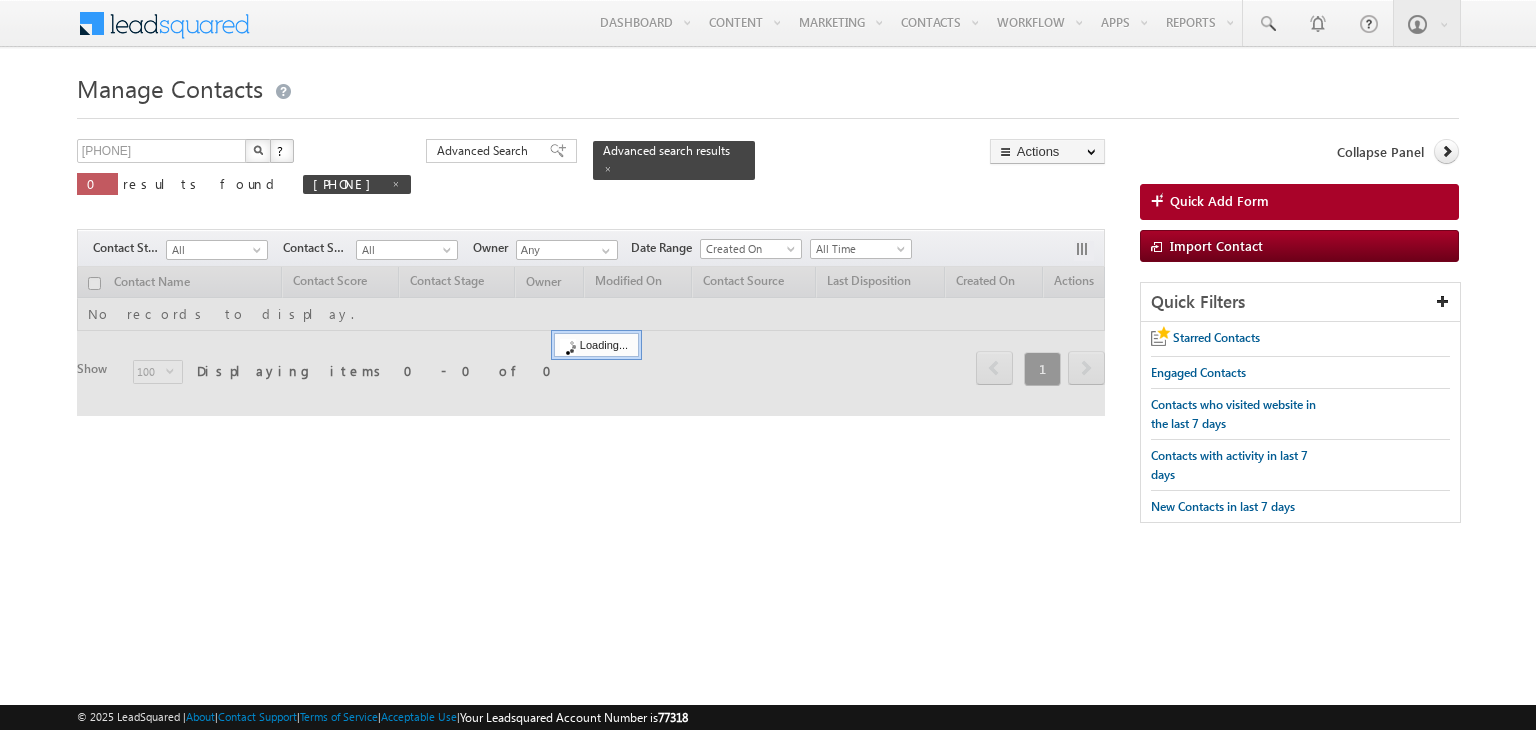 scroll, scrollTop: 0, scrollLeft: 0, axis: both 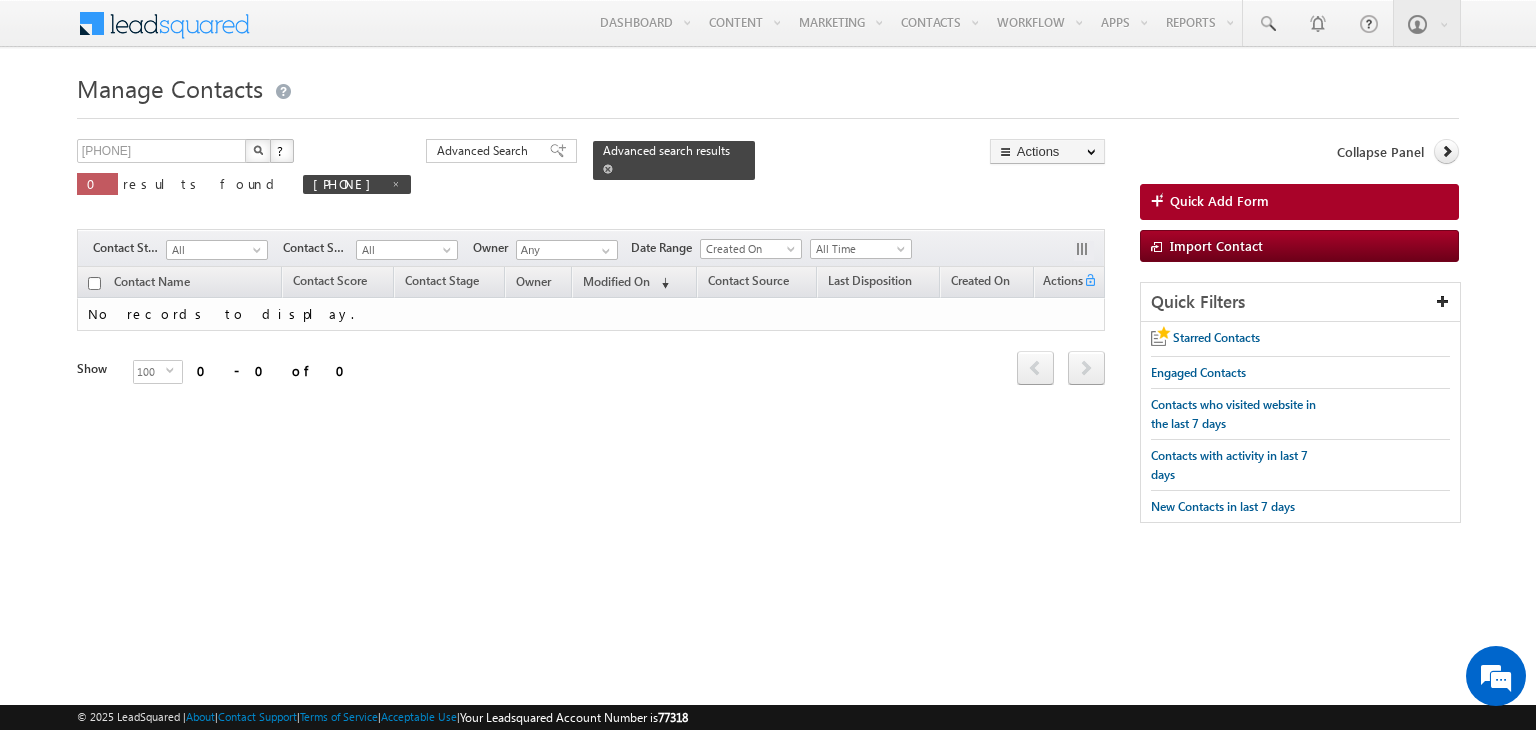 click at bounding box center (608, 169) 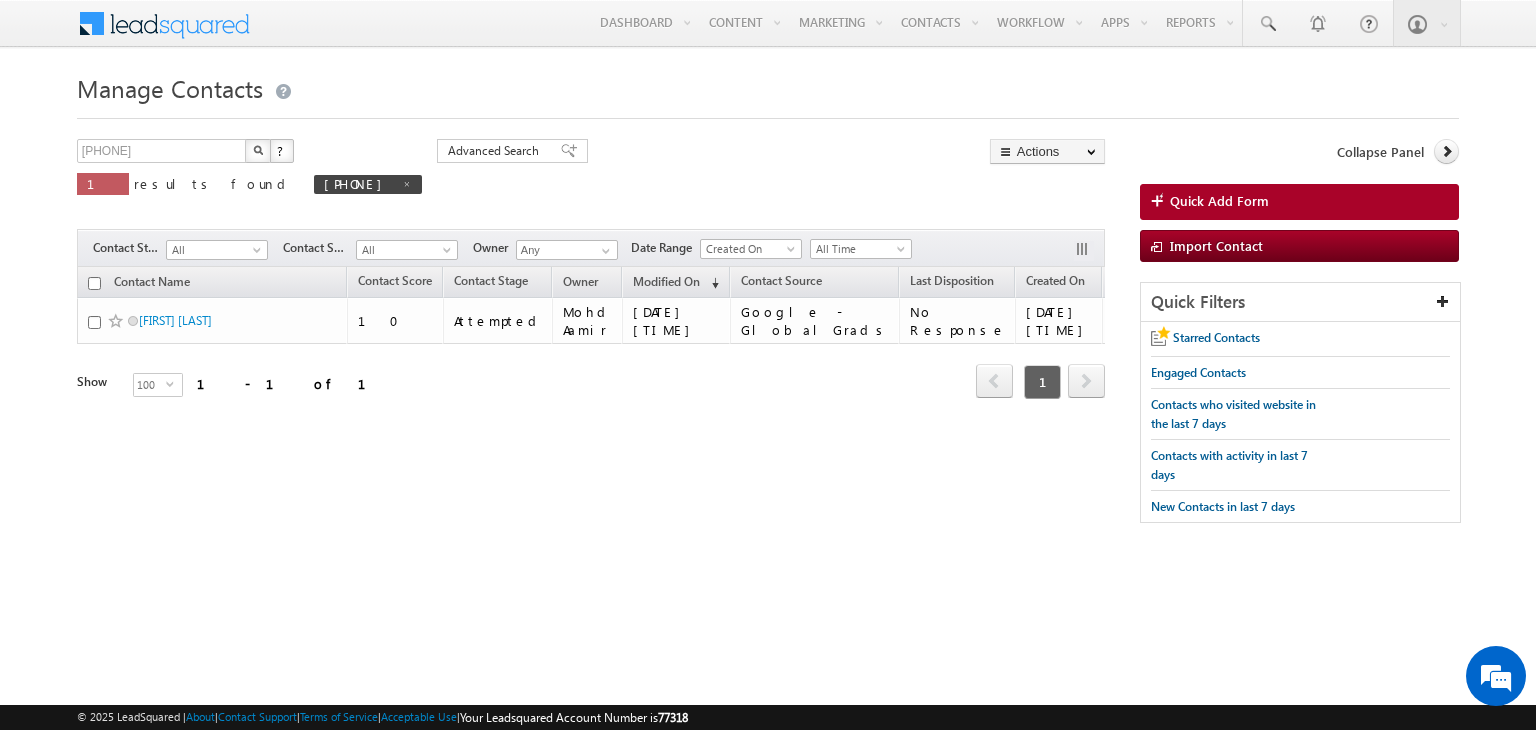scroll, scrollTop: 0, scrollLeft: 0, axis: both 